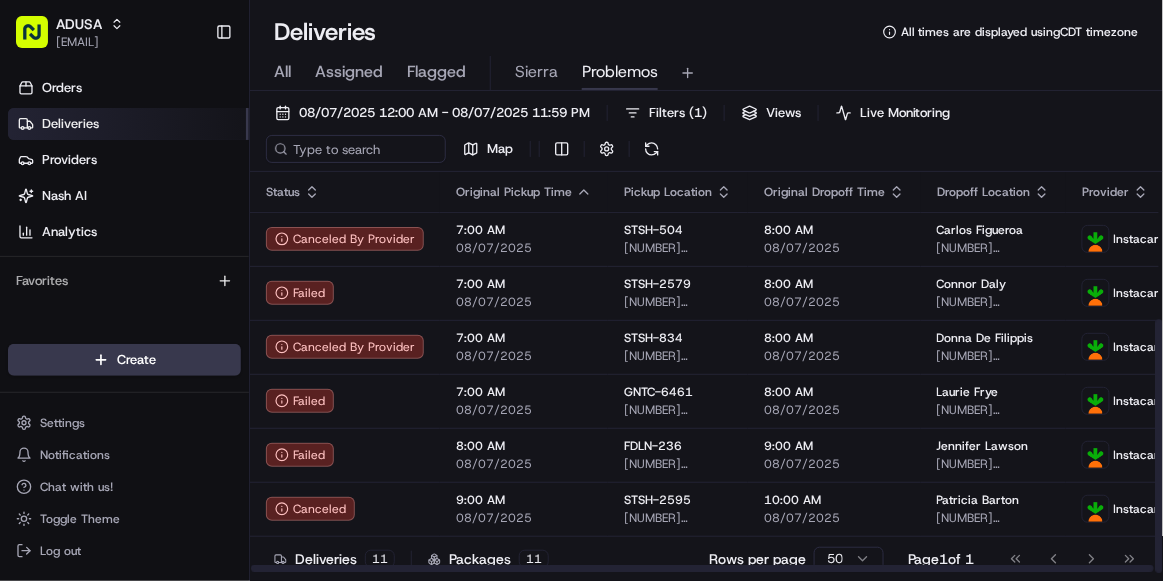 scroll, scrollTop: 0, scrollLeft: 0, axis: both 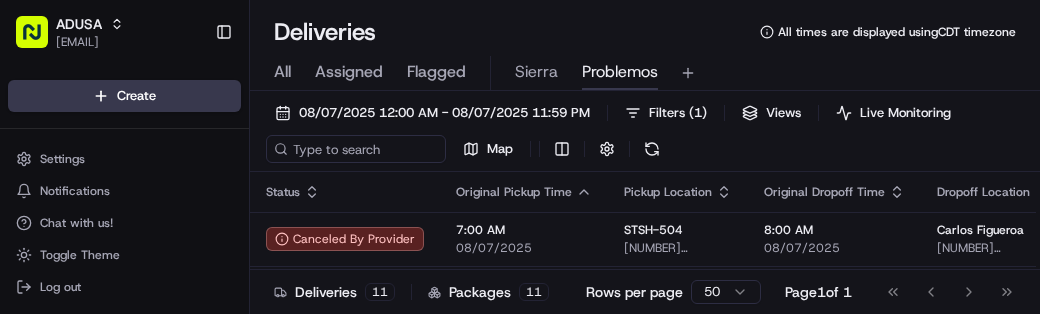 click on "[TIME] [DATE] - [TIME] [DATE]" at bounding box center (645, 135) 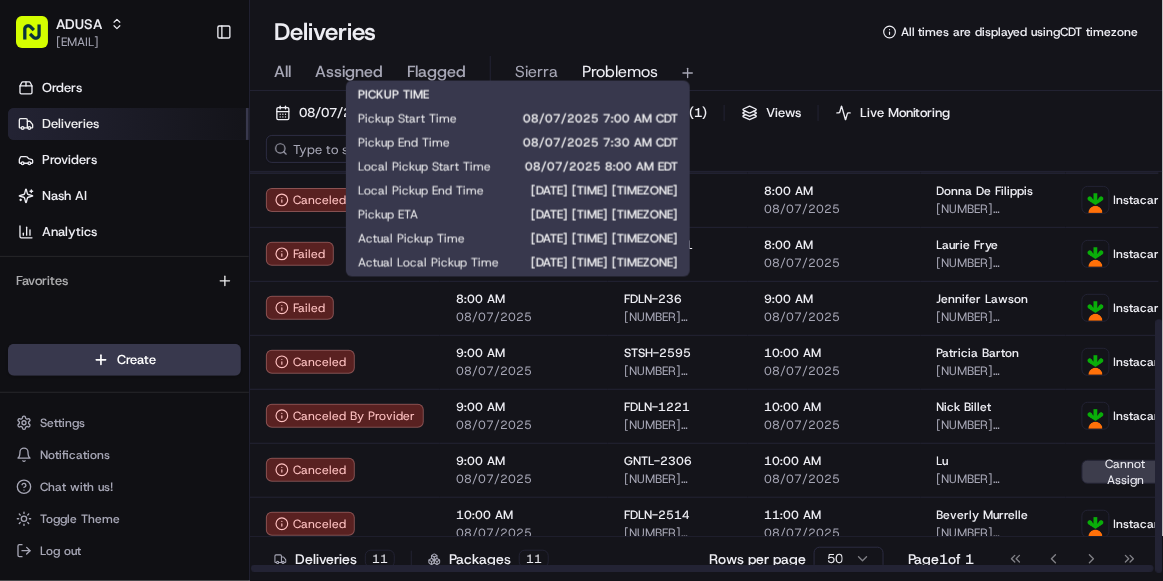 scroll, scrollTop: 232, scrollLeft: 0, axis: vertical 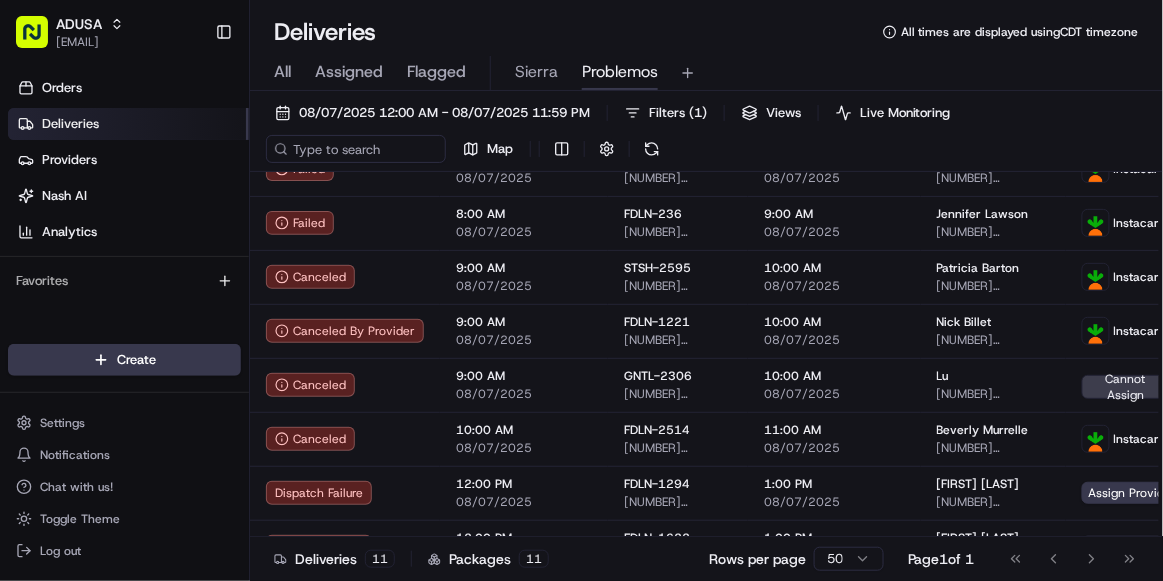 click on "All" at bounding box center (282, 72) 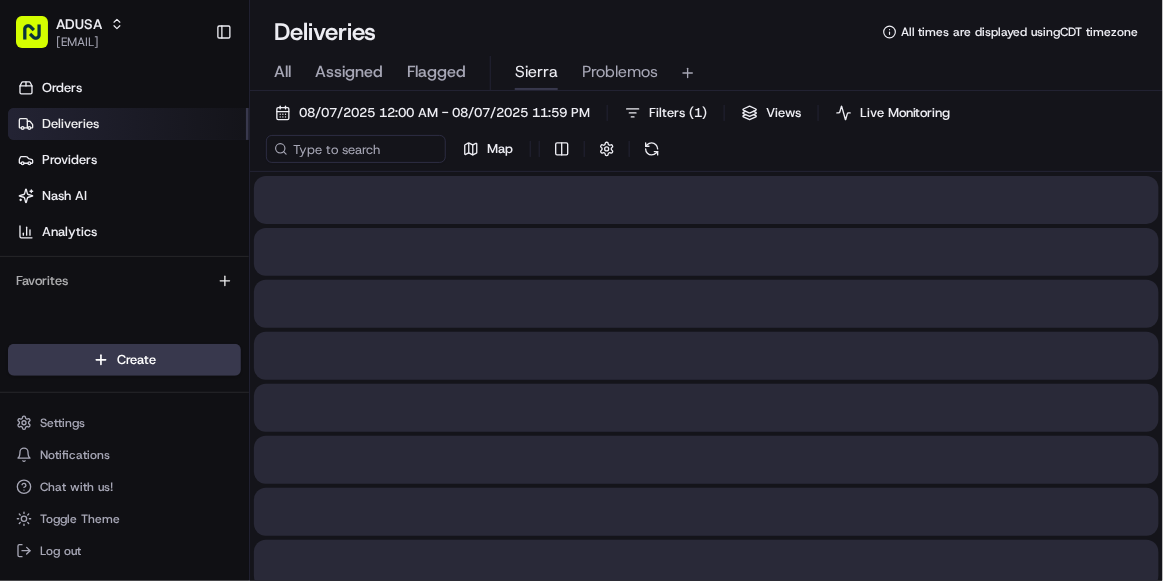 click on "Sierra" at bounding box center (536, 72) 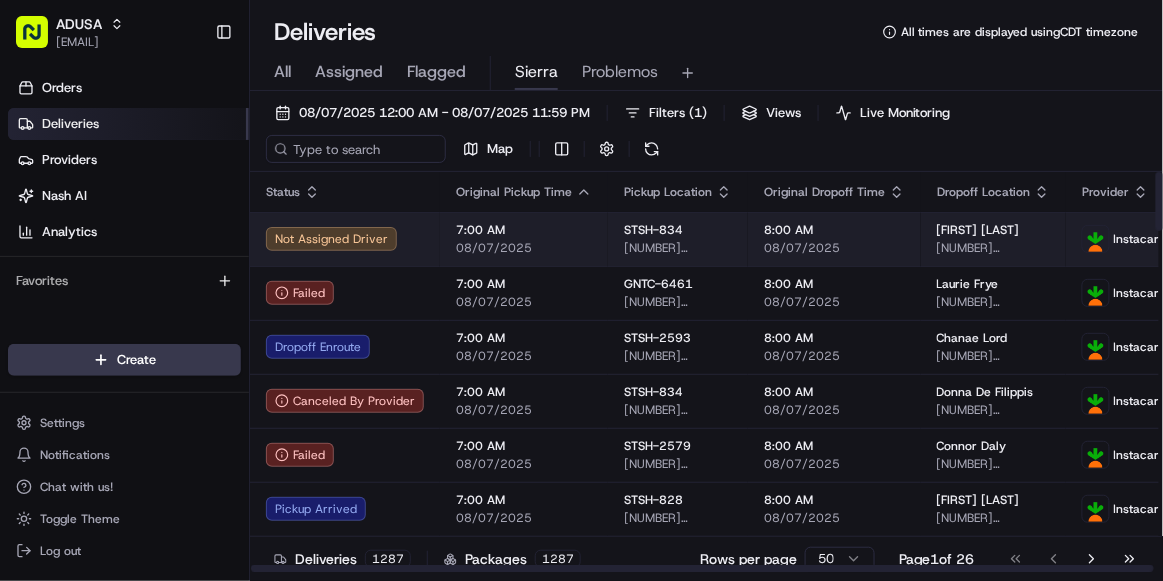 click on "08/07/2025" at bounding box center [834, 248] 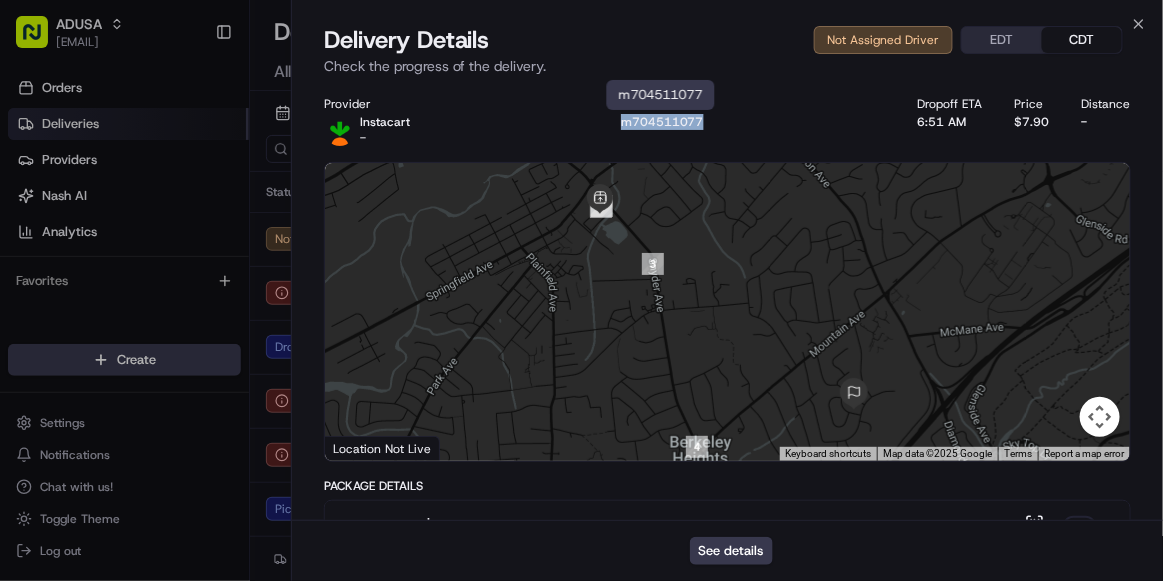 drag, startPoint x: 709, startPoint y: 126, endPoint x: 622, endPoint y: 121, distance: 87.14356 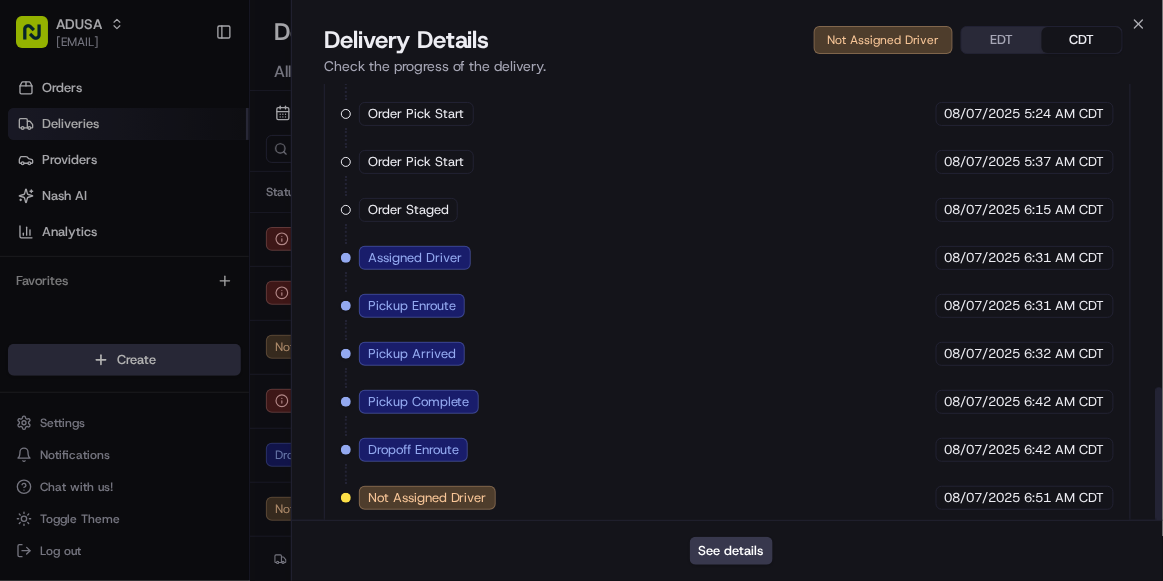 scroll, scrollTop: 992, scrollLeft: 0, axis: vertical 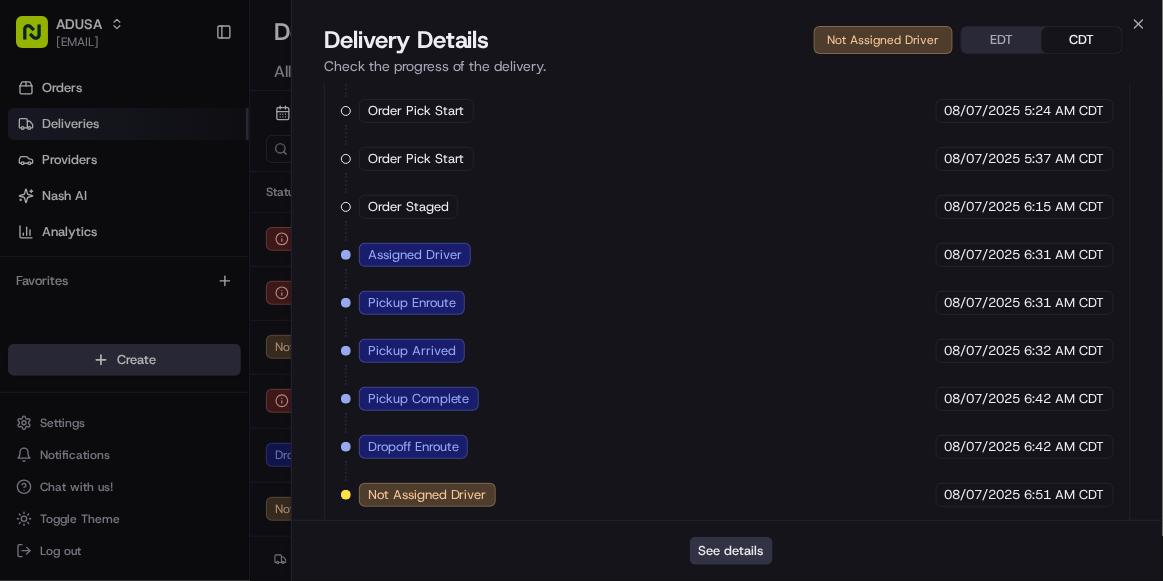 click on "See details" at bounding box center (731, 551) 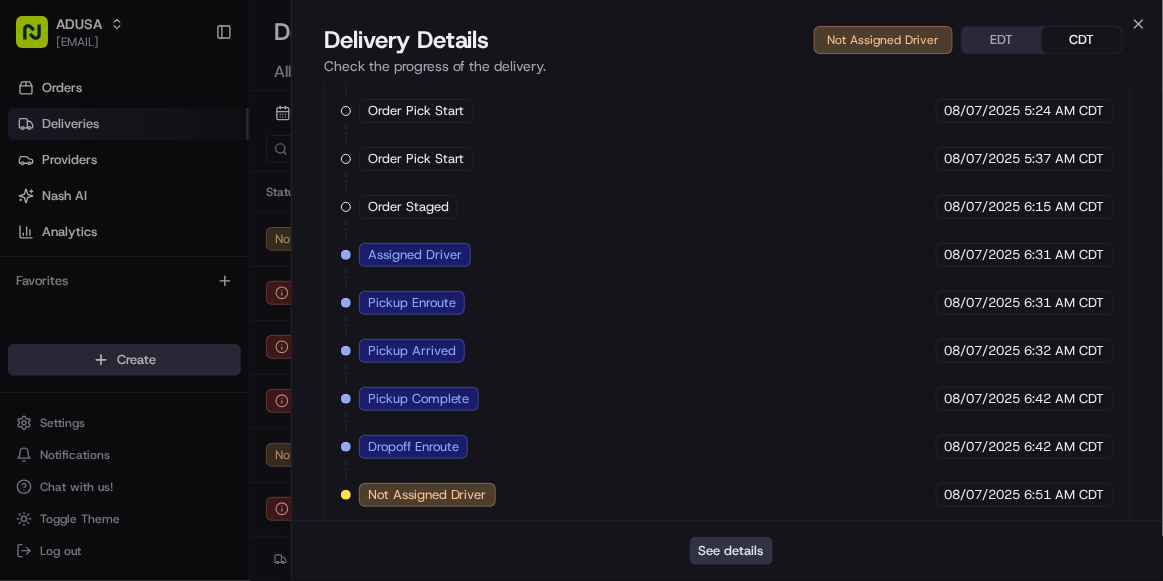 scroll, scrollTop: 0, scrollLeft: 0, axis: both 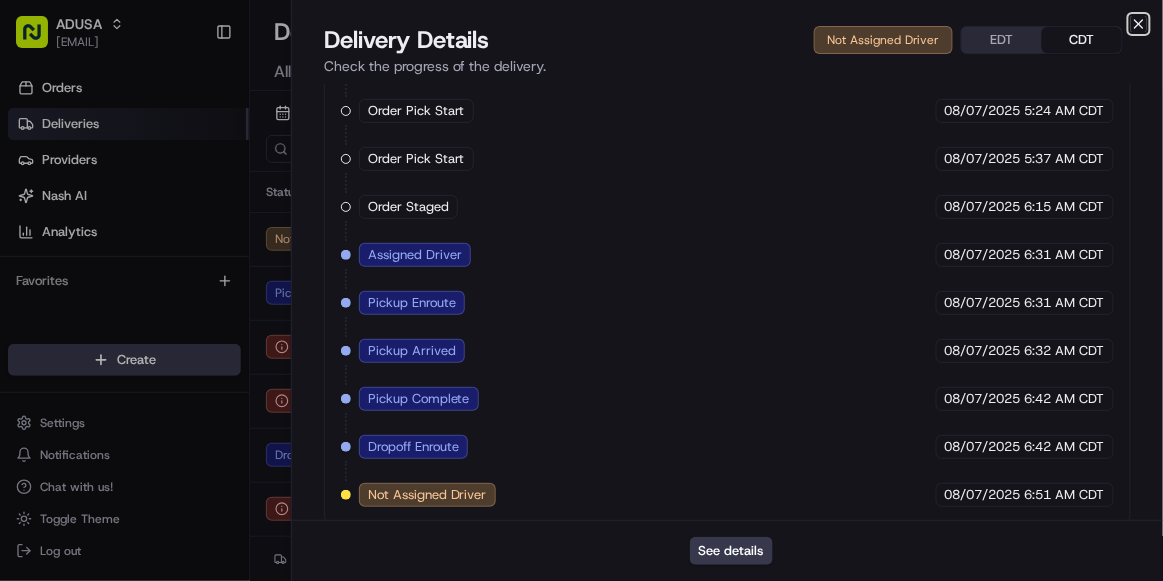 click 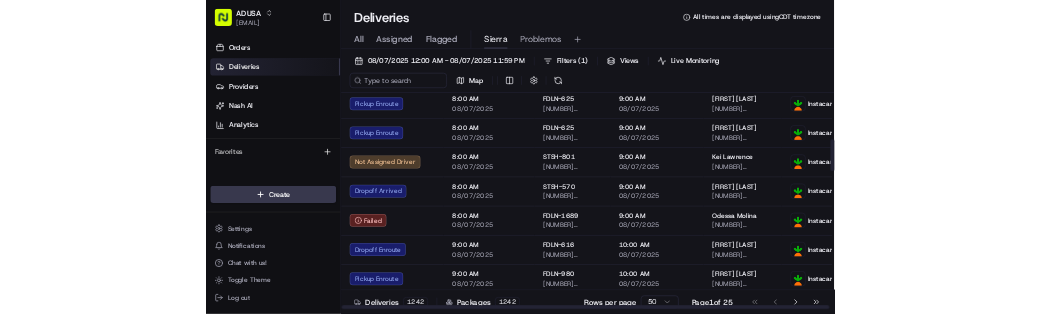 scroll, scrollTop: 588, scrollLeft: 0, axis: vertical 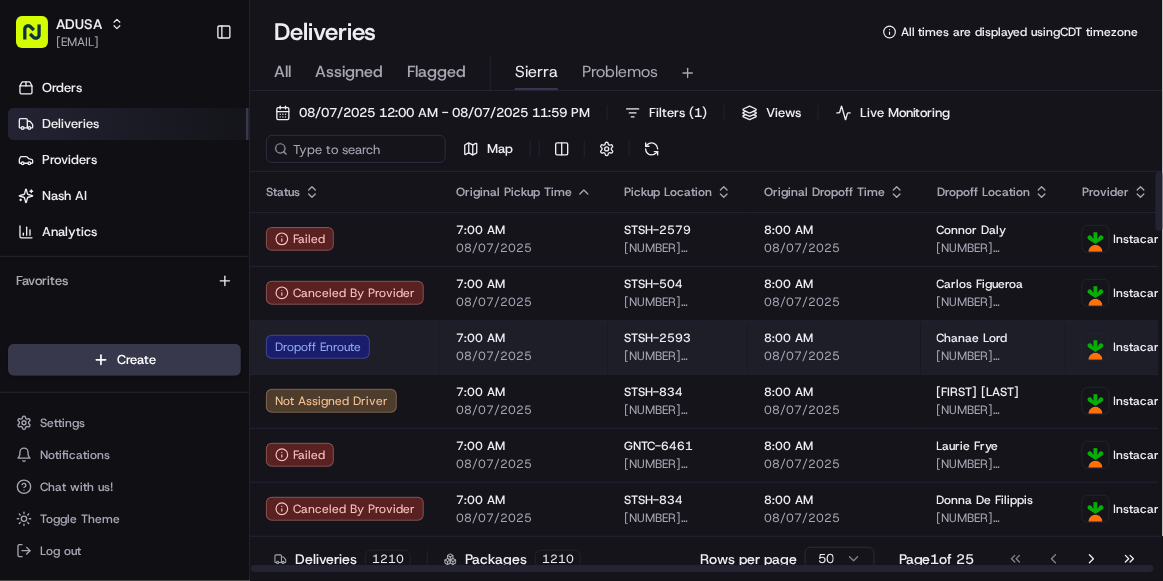 click on "Dropoff Enroute" at bounding box center (345, 347) 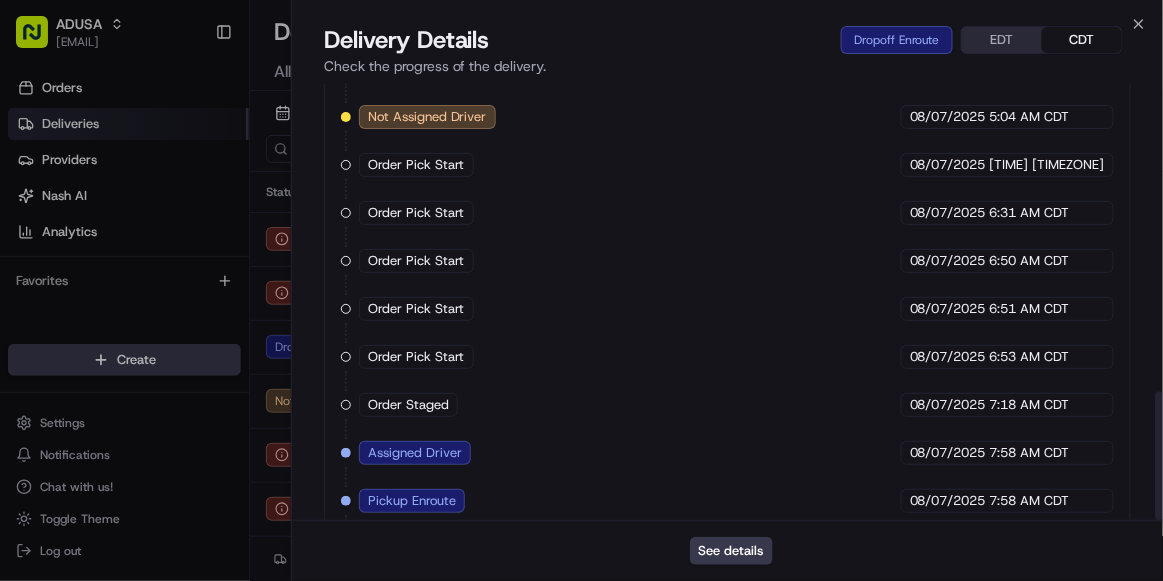scroll, scrollTop: 1039, scrollLeft: 0, axis: vertical 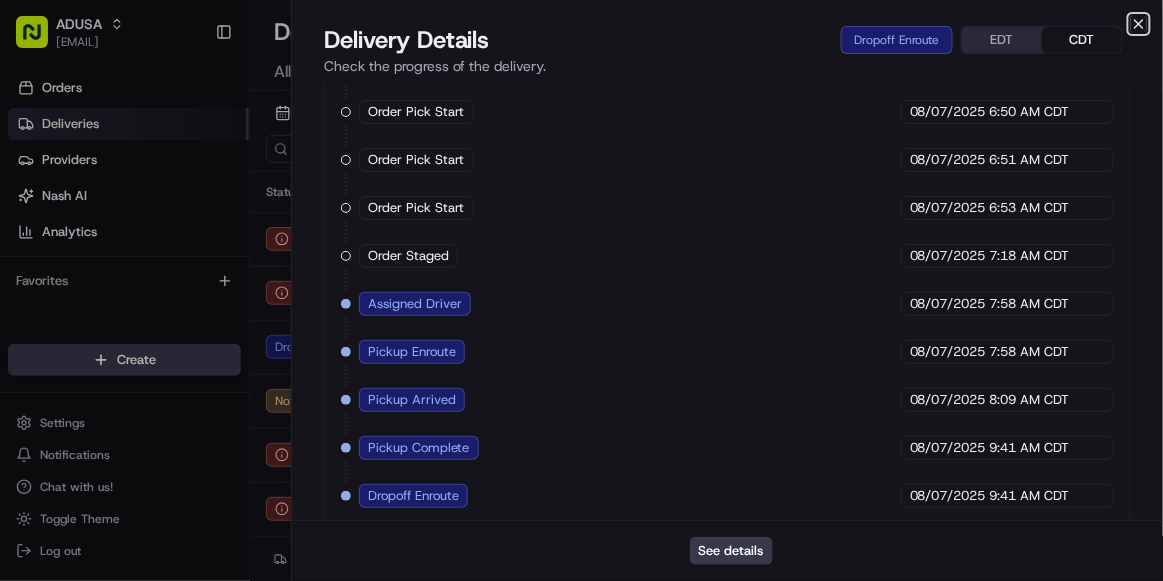 click 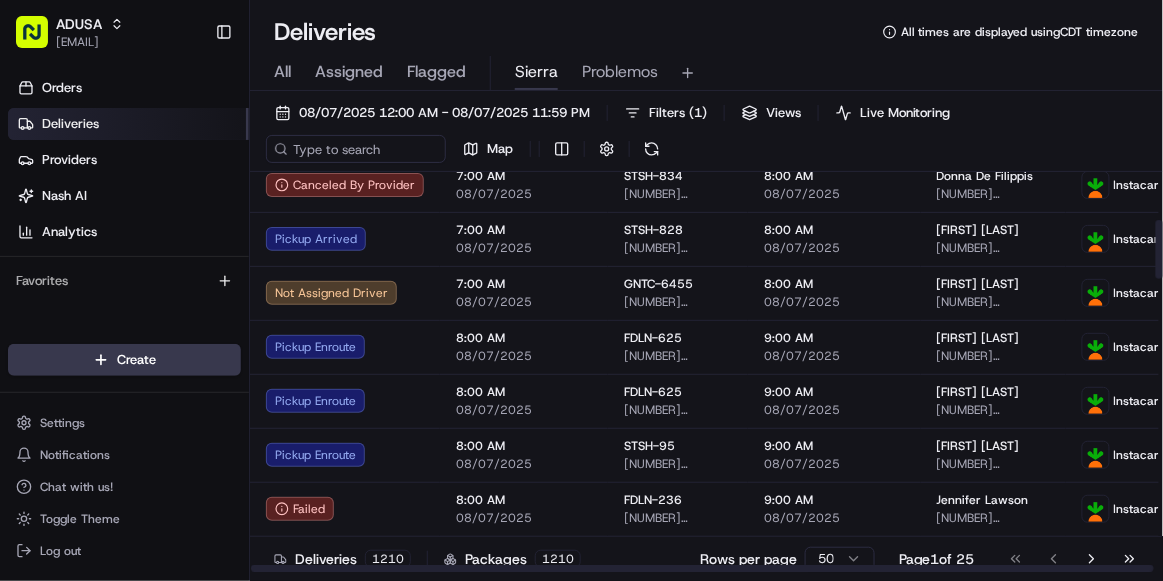 scroll, scrollTop: 328, scrollLeft: 0, axis: vertical 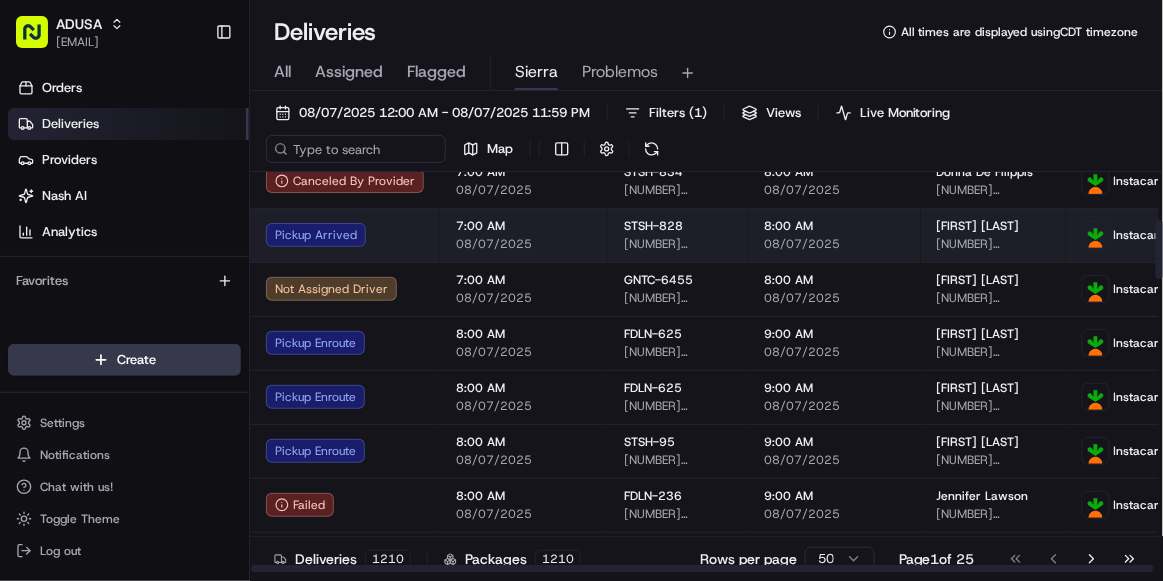 click on "08/07/2025" at bounding box center (524, 244) 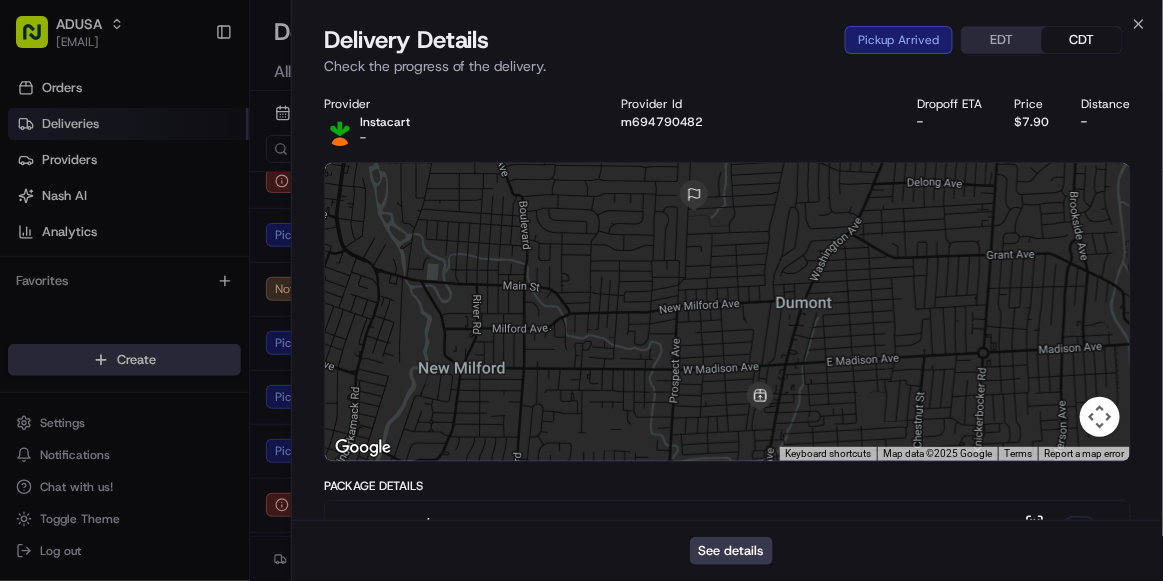 scroll, scrollTop: 756, scrollLeft: 0, axis: vertical 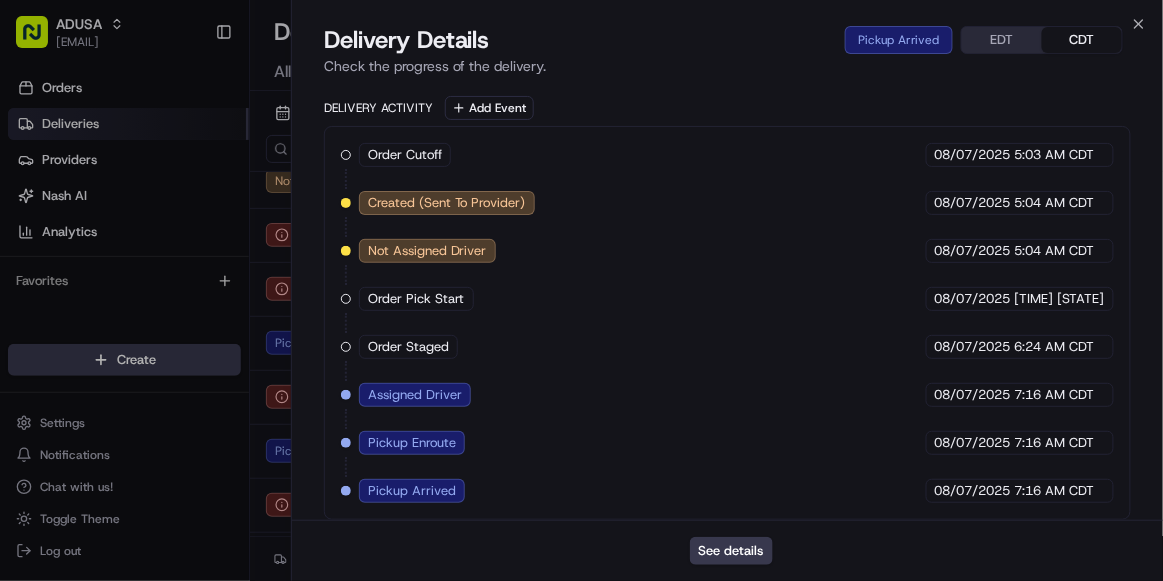click on "Order Cutoff [DATE] [TIME] CDT Created (Sent To Provider) Instacart [DATE] [TIME] CDT Not Assigned Driver Instacart [DATE] [TIME] CDT Order Pick Start Instacart [DATE] [TIME] CDT Order Staged Instacart [DATE] [TIME] CDT Assigned Driver Instacart [DATE] [TIME] CDT Pickup Enroute Instacart [DATE] [TIME] CDT Pickup Arrived Instacart [DATE] [TIME] CDT" at bounding box center [727, 323] 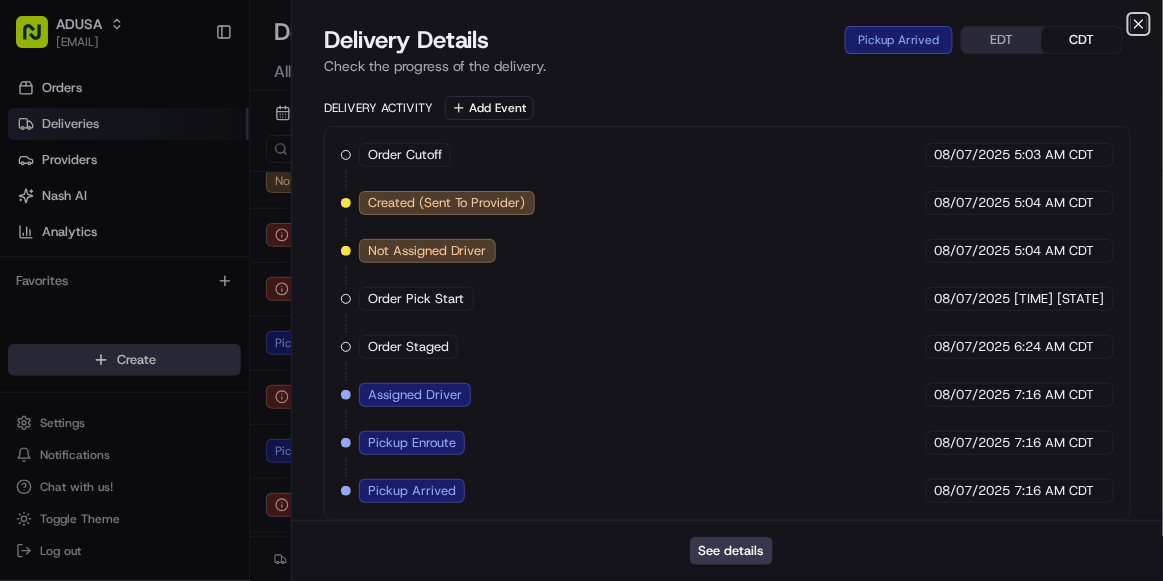 click 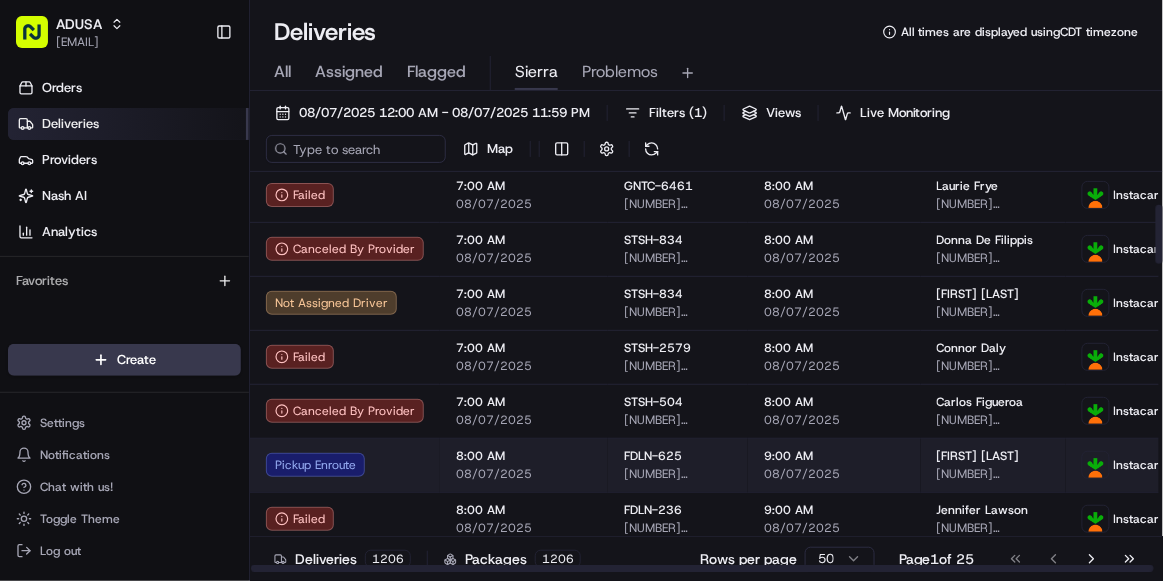 scroll, scrollTop: 229, scrollLeft: 0, axis: vertical 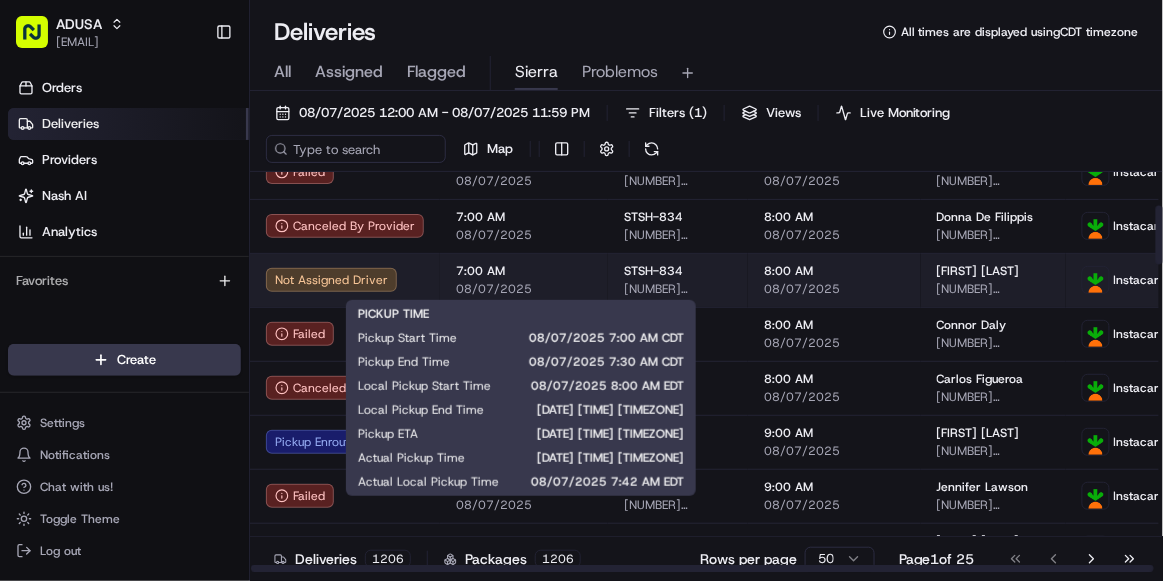 click on "7:00 AM" at bounding box center [524, 271] 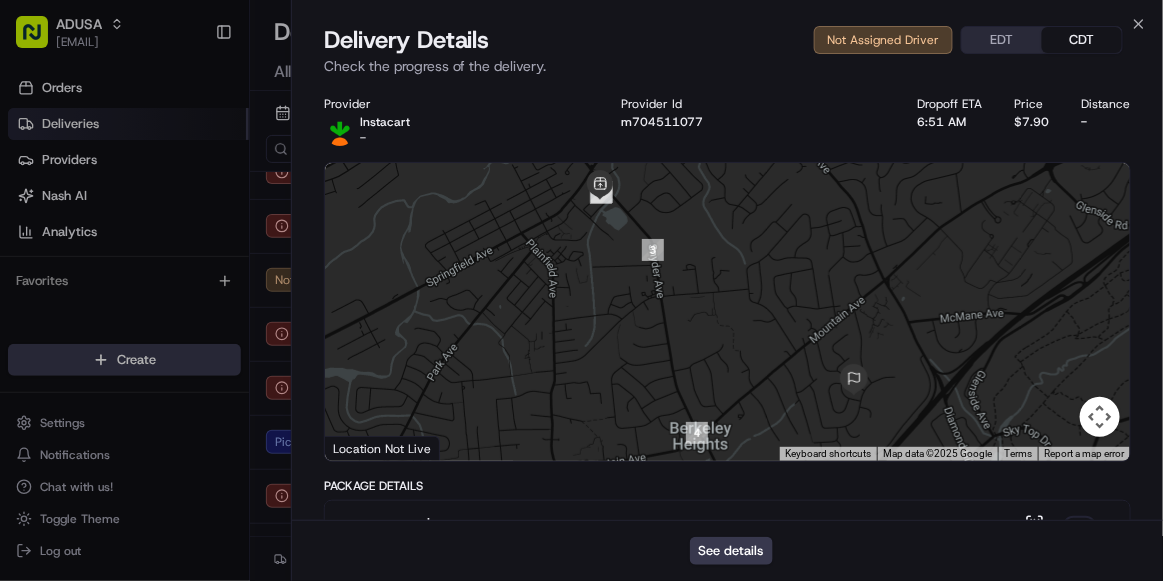 click on "Provider Instacart - Provider Id m704511077 Dropoff ETA 6:51 AM Price $7.90 Distance -" at bounding box center [727, 121] 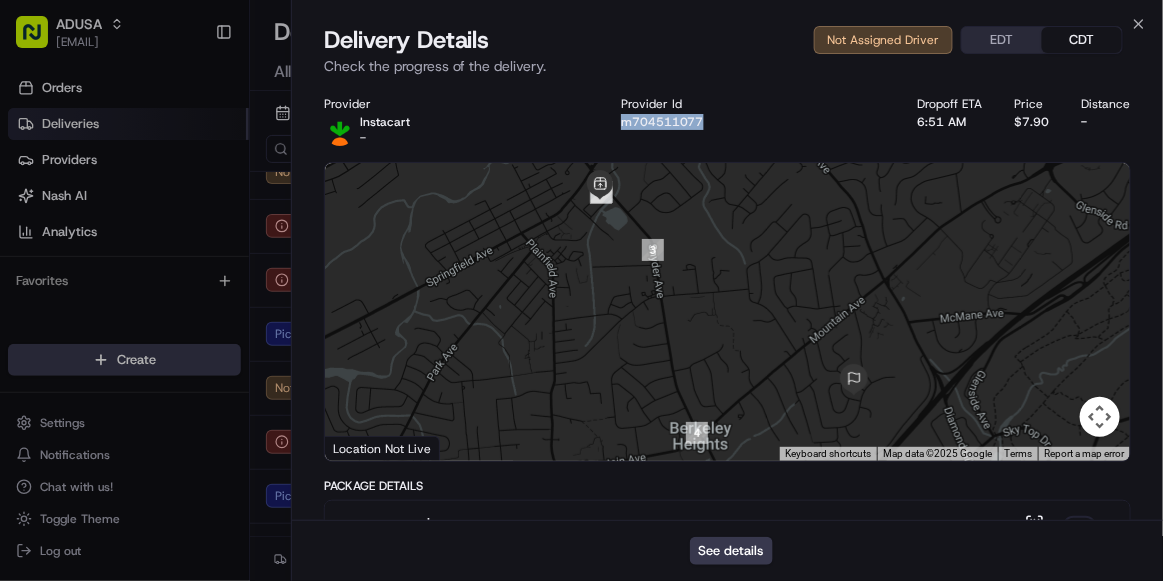 click on "Provider Instacart - Provider Id m704511077 Dropoff ETA 6:51 AM Price $7.90 Distance -" at bounding box center [727, 121] 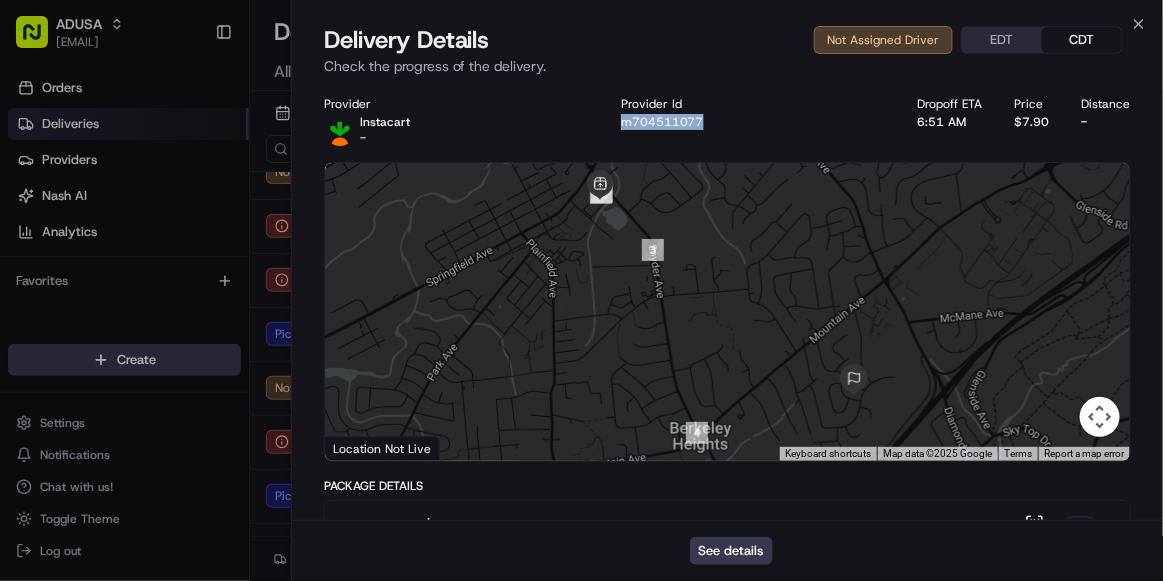 click on "Provider Instacart - Provider Id m704511077 Dropoff ETA 6:51 AM Price $7.90 Distance -" at bounding box center [727, 121] 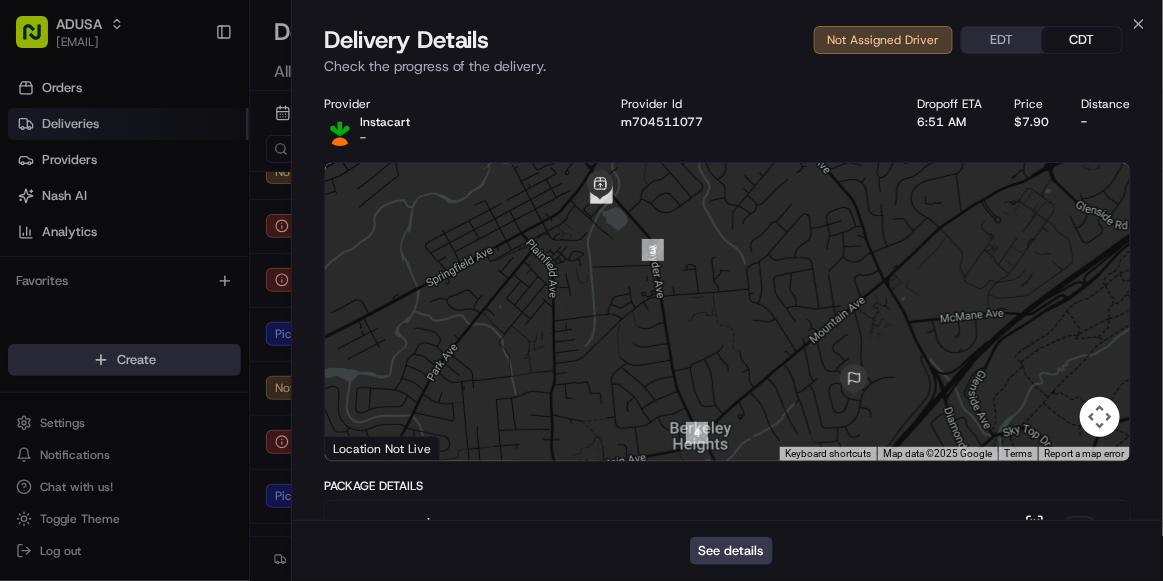 click on "m704511077" at bounding box center (753, 122) 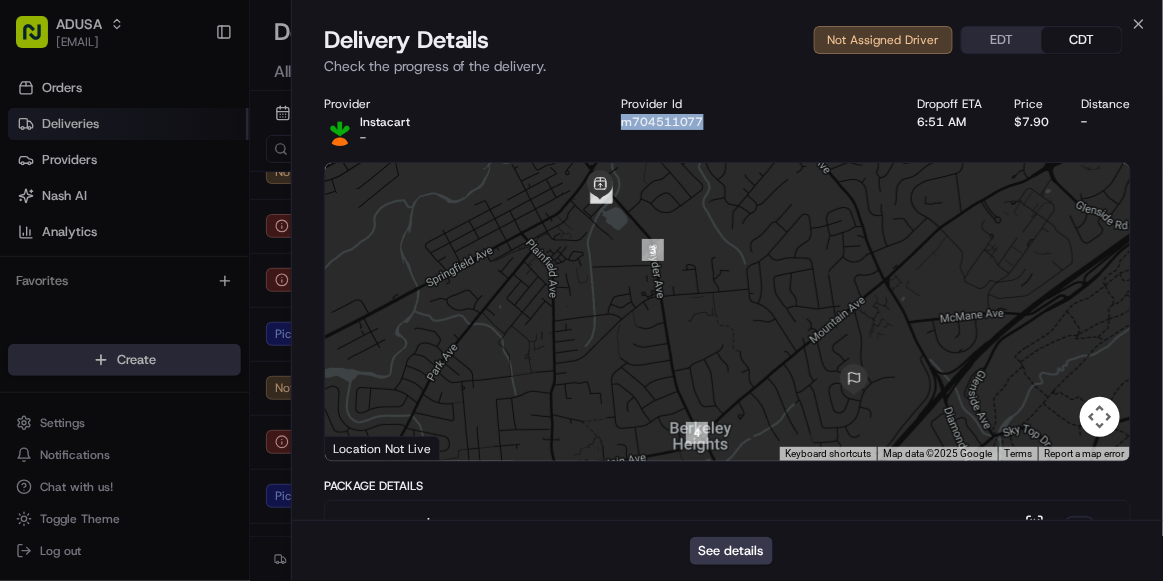 click on "m704511077" at bounding box center (753, 122) 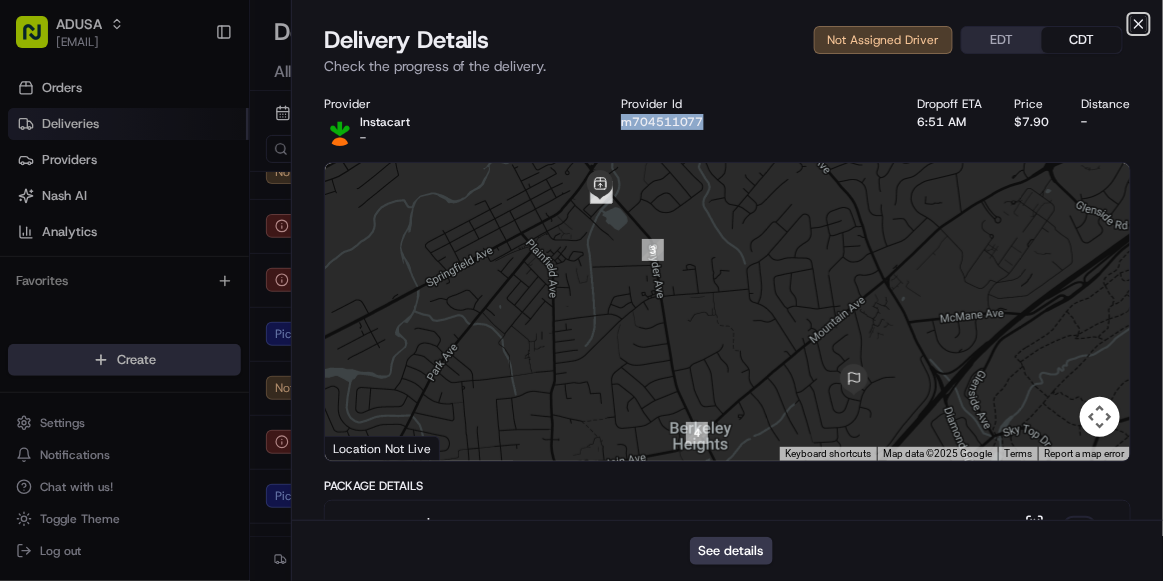 click 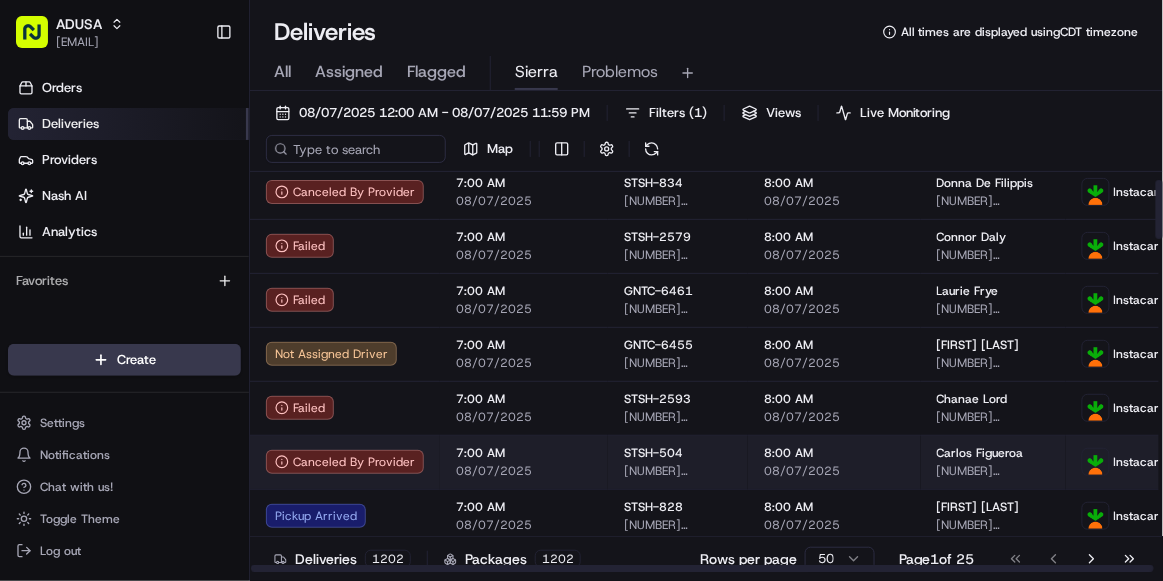 scroll, scrollTop: 54, scrollLeft: 0, axis: vertical 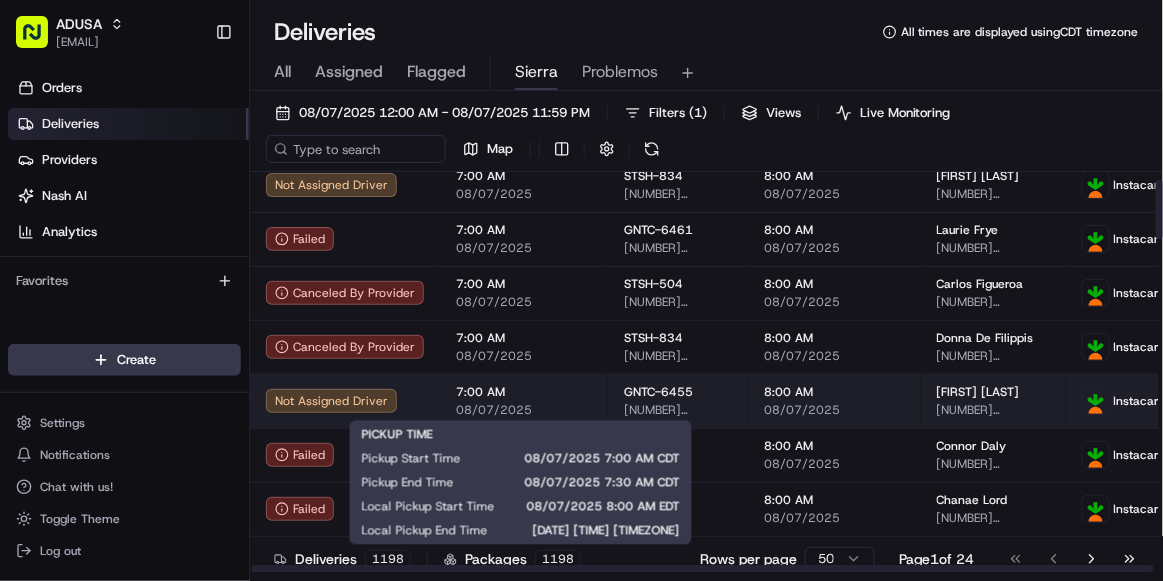 click on "7:00 AM" at bounding box center (524, 392) 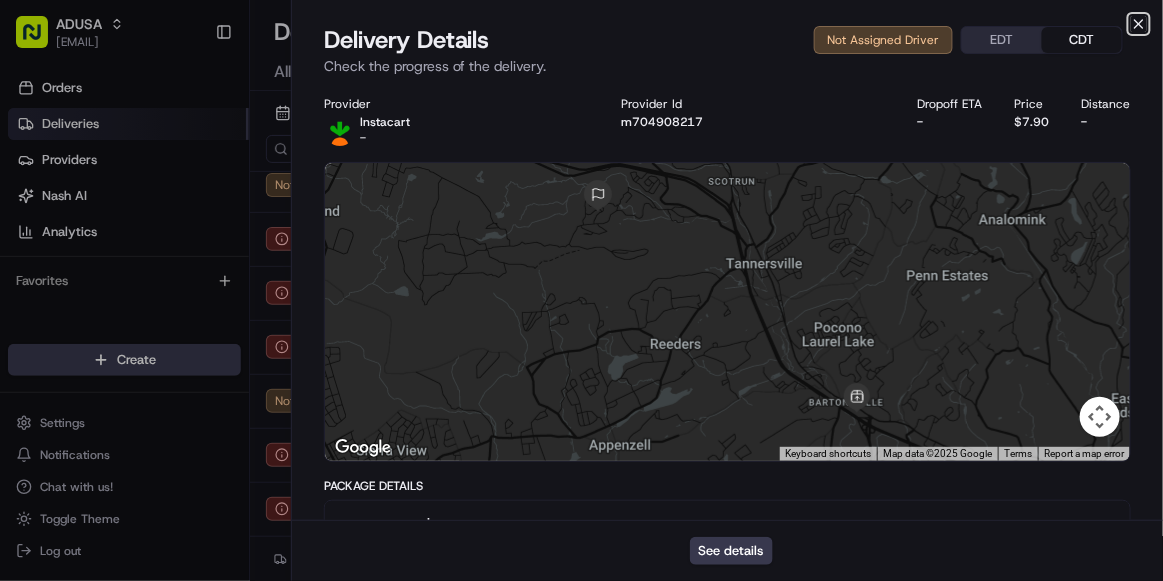 click 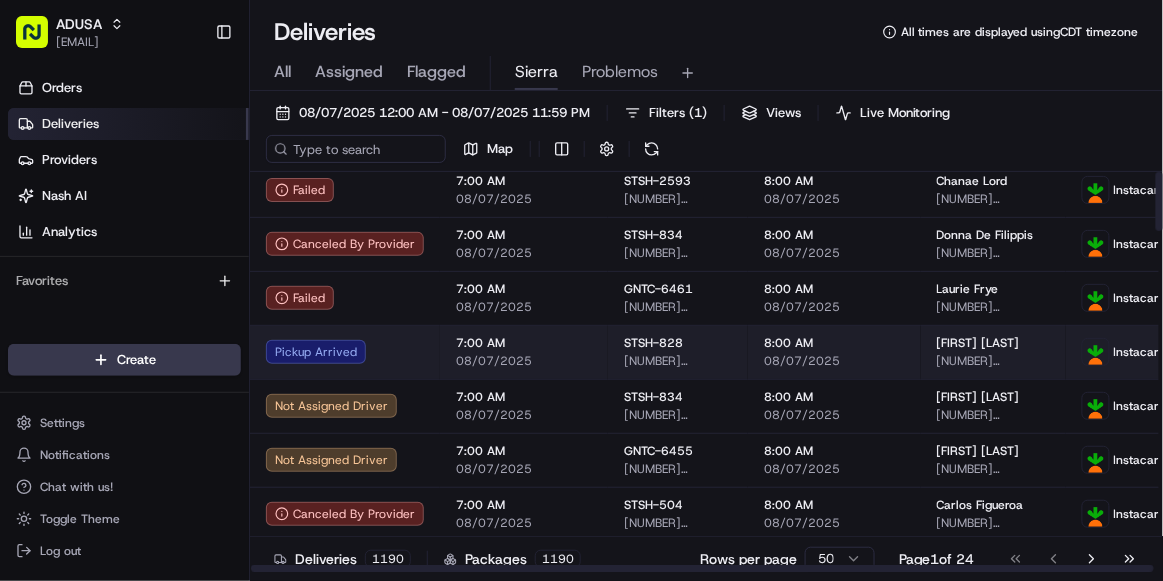 scroll, scrollTop: 0, scrollLeft: 0, axis: both 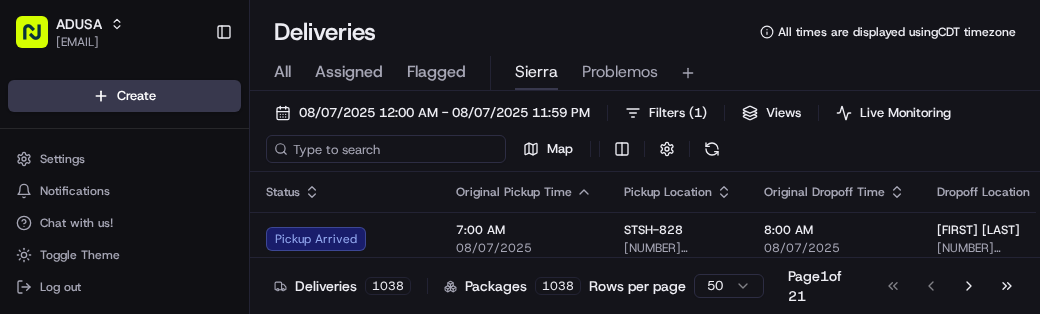 click at bounding box center (386, 149) 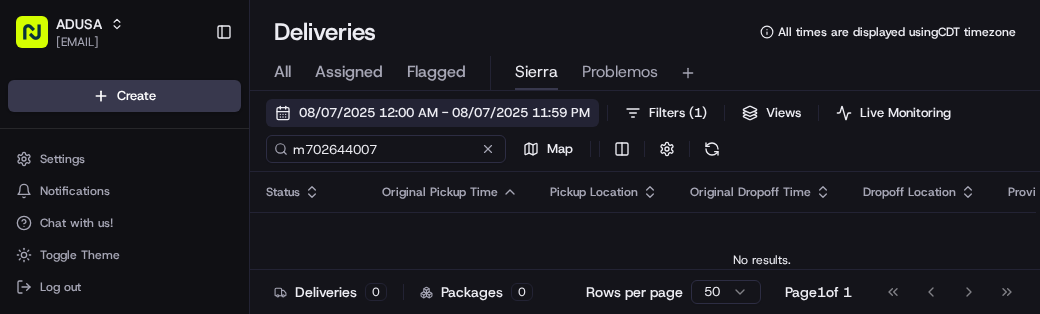 type on "m702644007" 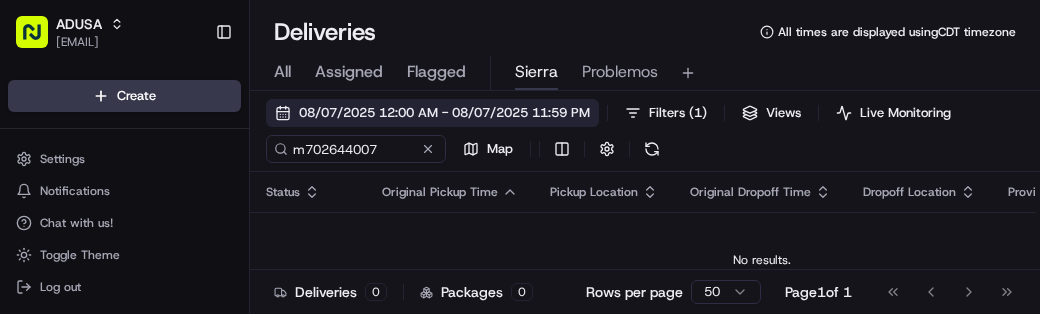 click on "08/07/2025 12:00 AM - 08/07/2025 11:59 PM" at bounding box center (444, 113) 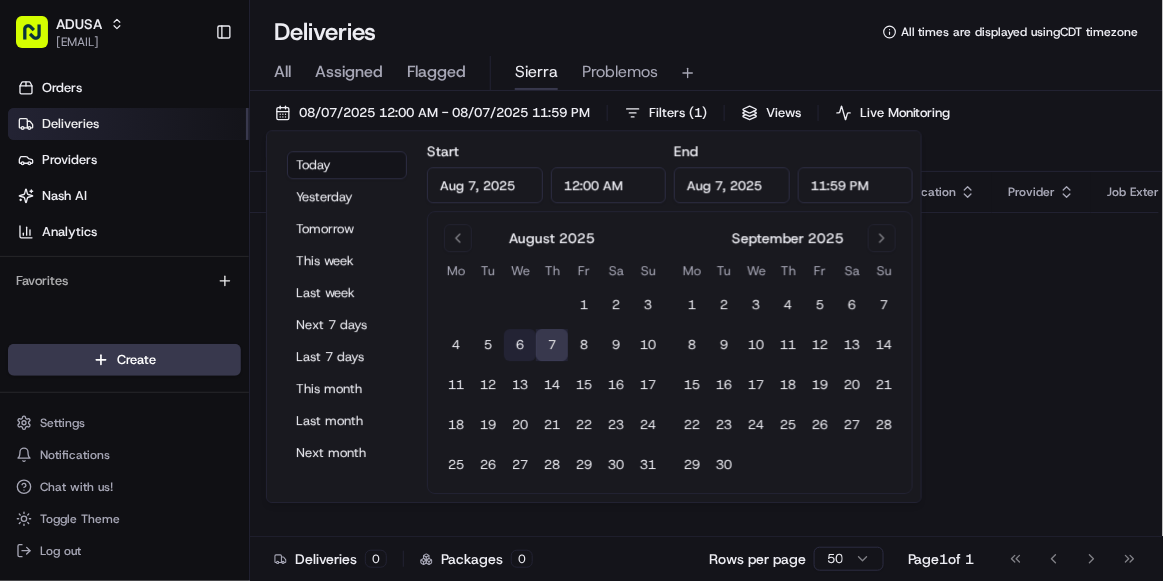 click on "6" at bounding box center [520, 345] 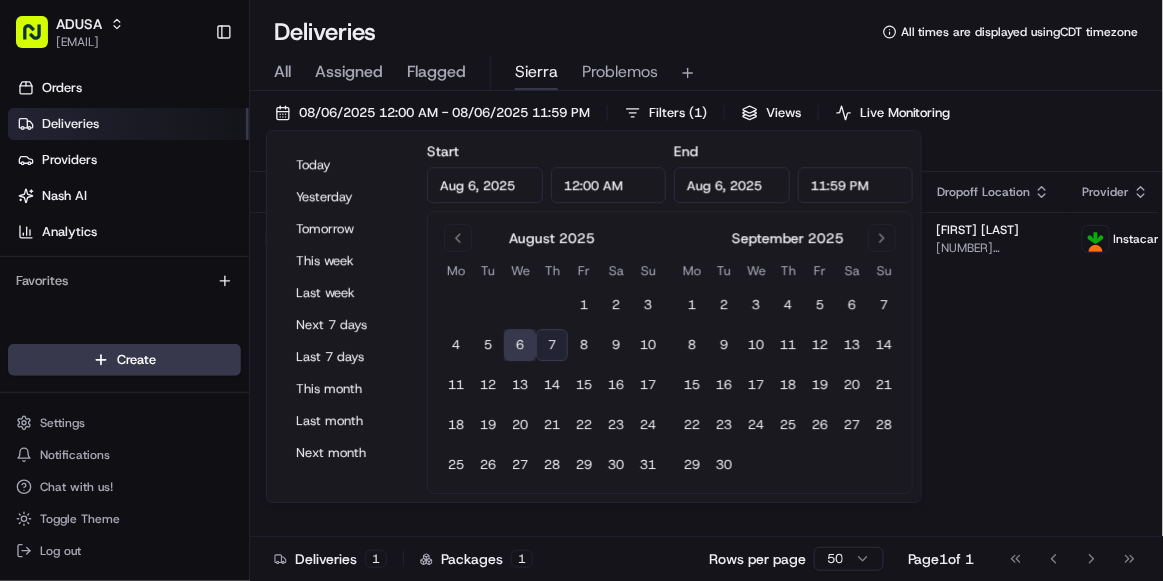 click on "[DATE] [TIME] - [DATE] [TIME] Filters ( 1 ) Views Live Monitoring m702644007 Map" at bounding box center [706, 135] 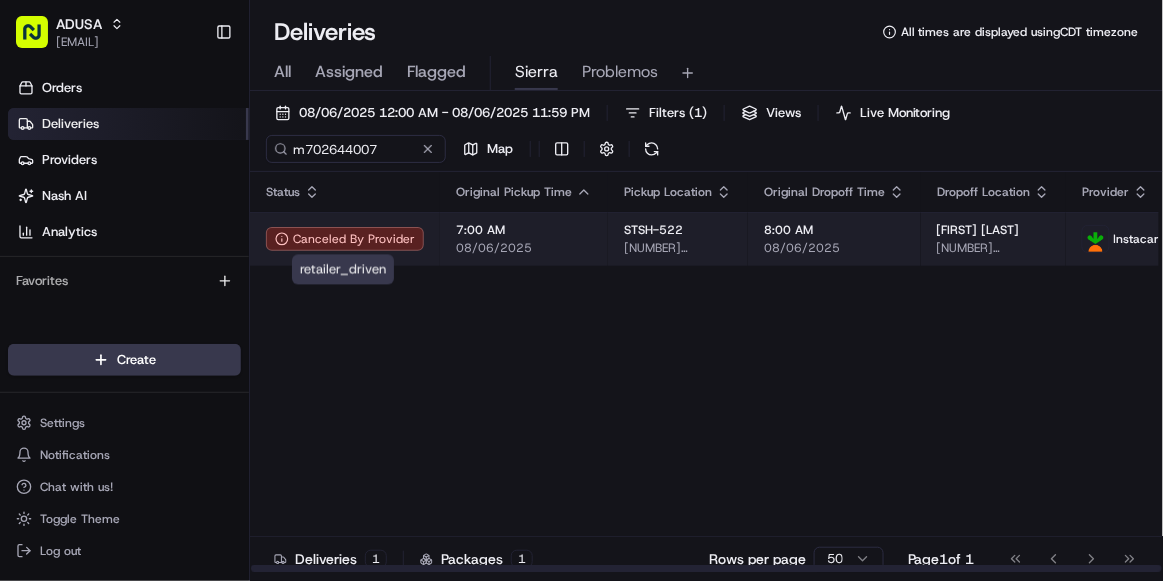 click on "Canceled By Provider" at bounding box center [345, 239] 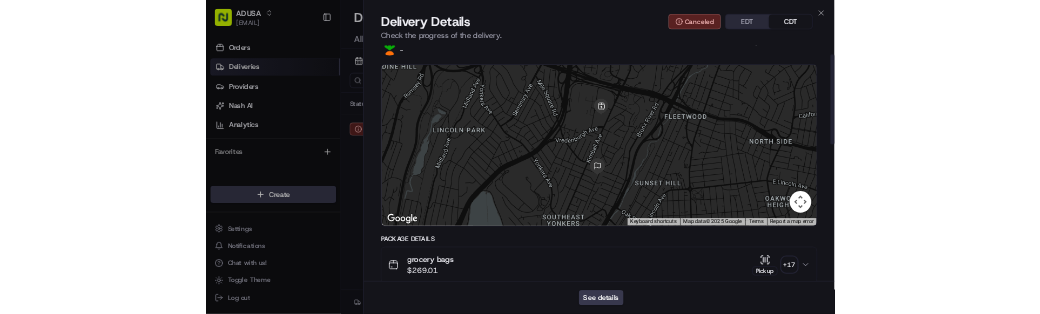 scroll, scrollTop: 0, scrollLeft: 0, axis: both 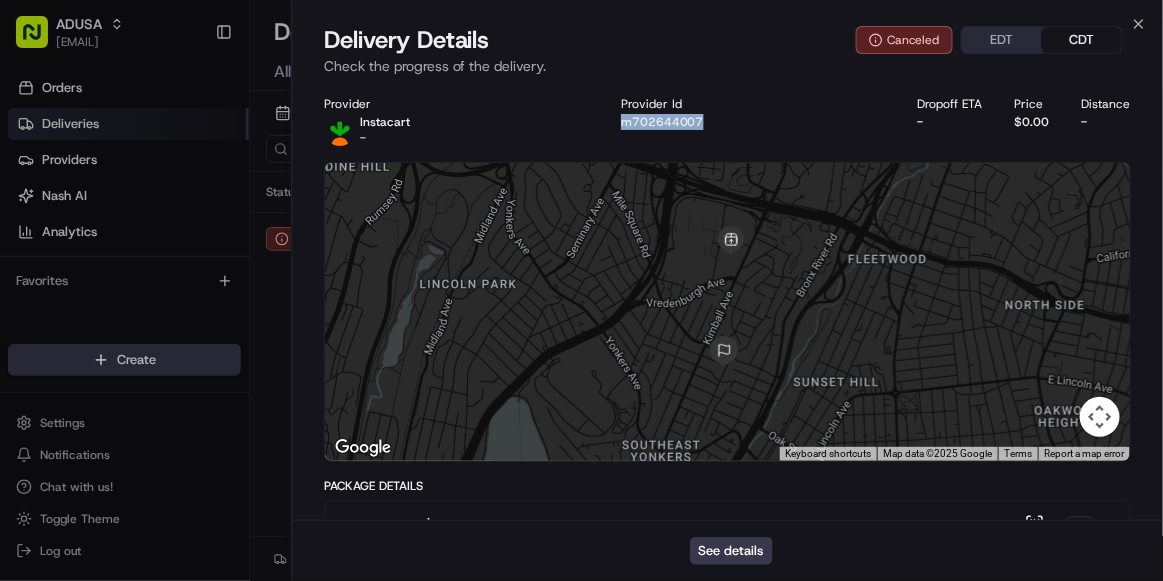 drag, startPoint x: 710, startPoint y: 122, endPoint x: 616, endPoint y: 120, distance: 94.02127 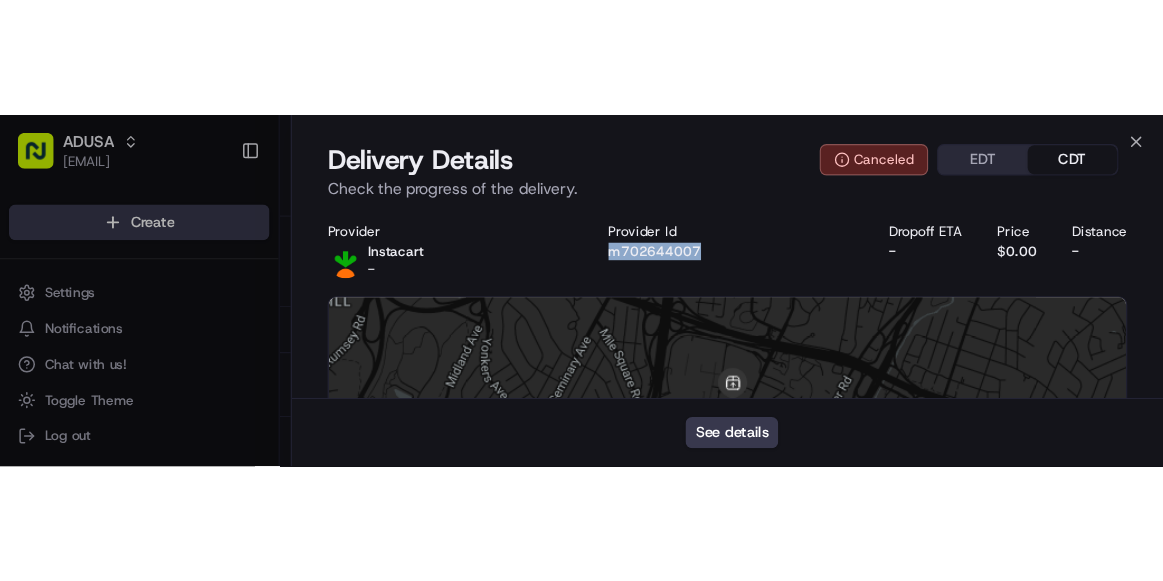 scroll, scrollTop: 0, scrollLeft: 0, axis: both 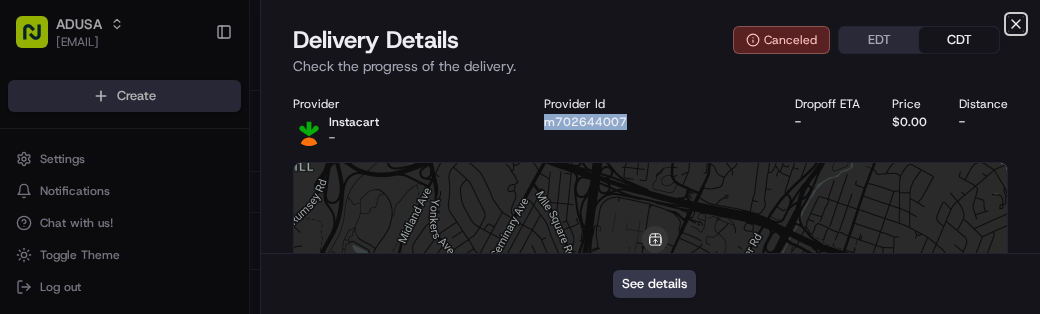 click 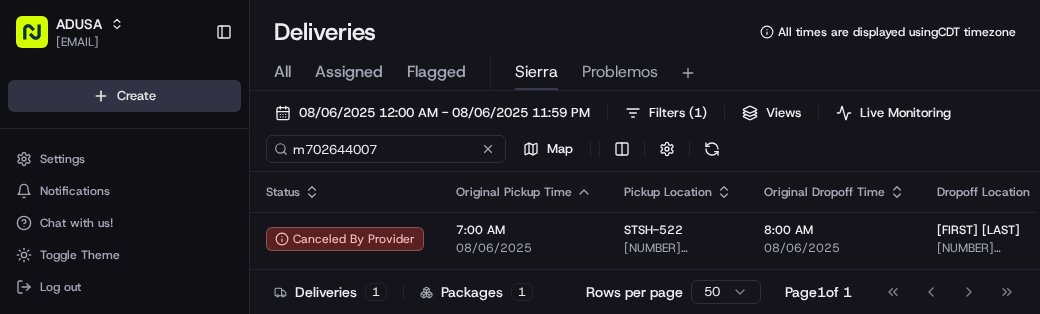 drag, startPoint x: 394, startPoint y: 152, endPoint x: 103, endPoint y: 85, distance: 298.61346 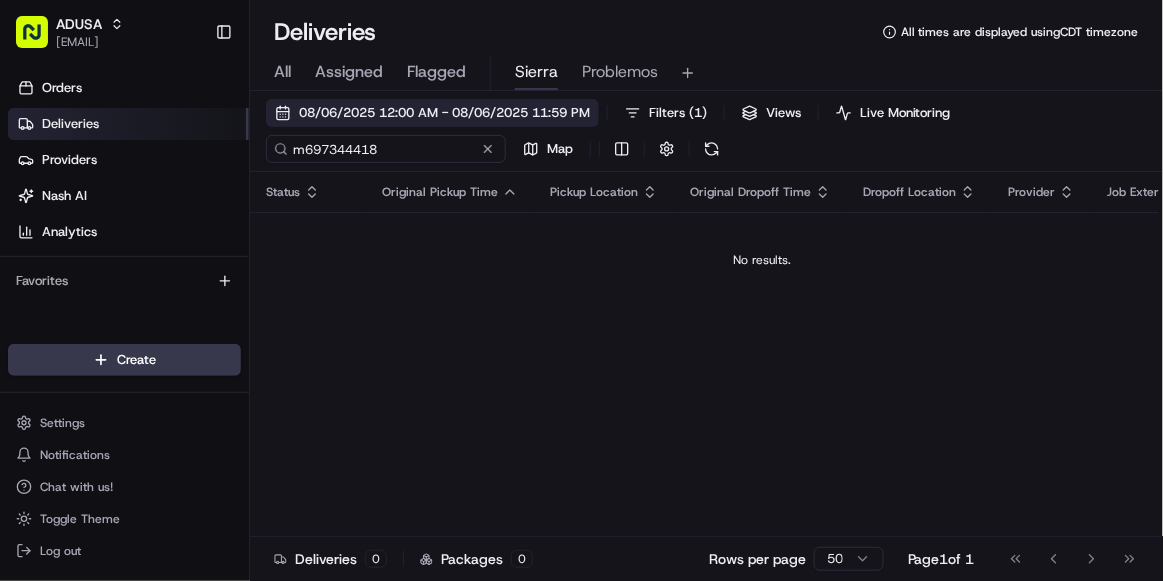 type on "m697344418" 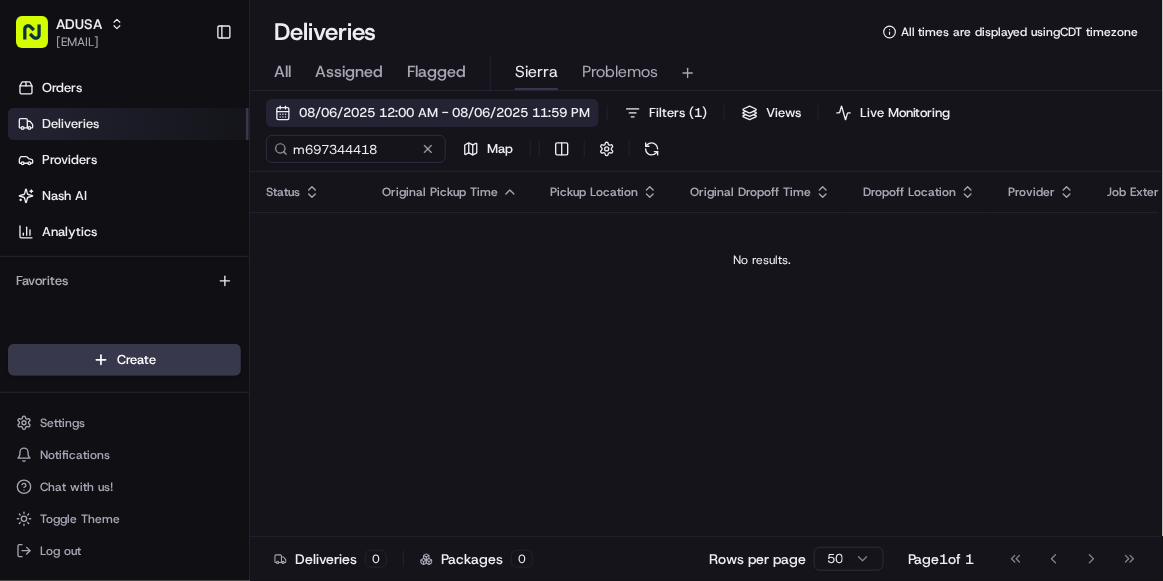 click on "08/06/2025 12:00 AM - 08/06/2025 11:59 PM" at bounding box center (444, 113) 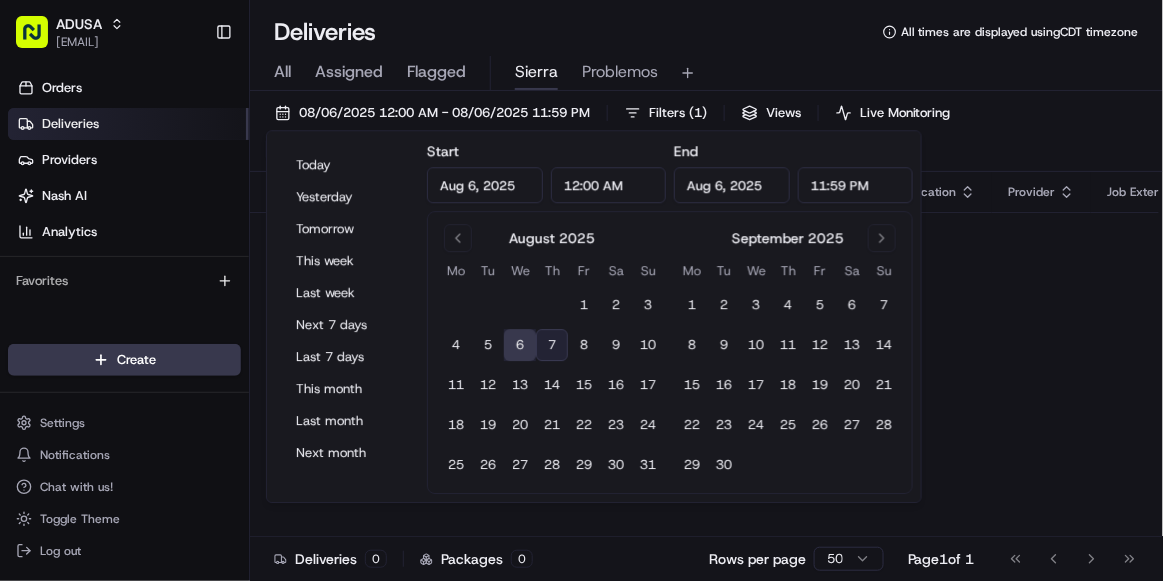 click on "7" at bounding box center (552, 345) 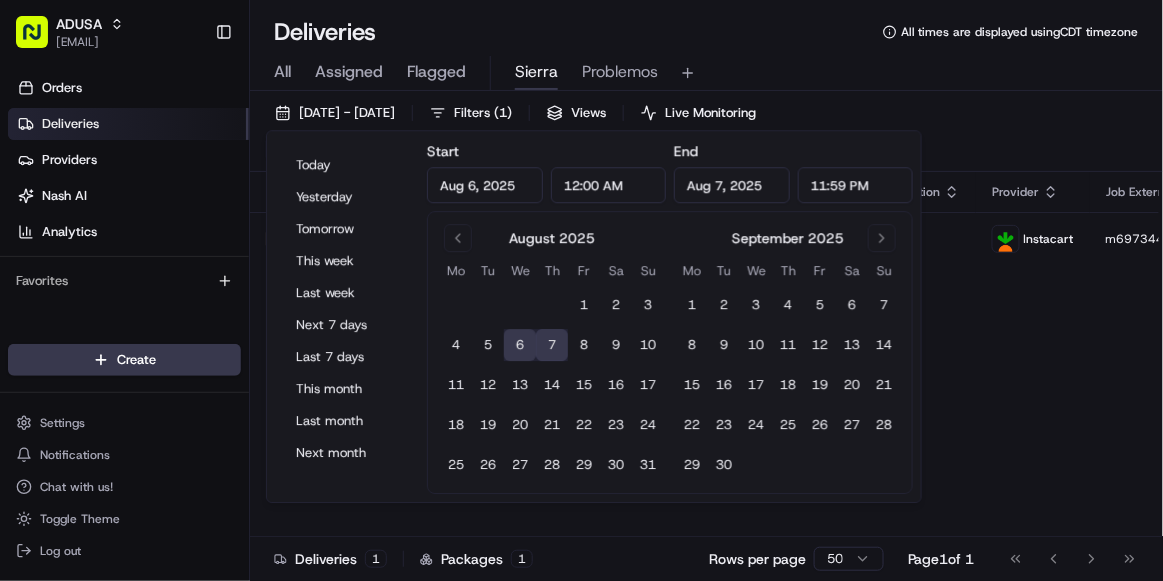 click on "[DATE] [TIME] - [DATE] [TIME] Filters ( 1 ) Views Live Monitoring m697344418 Map" at bounding box center [706, 135] 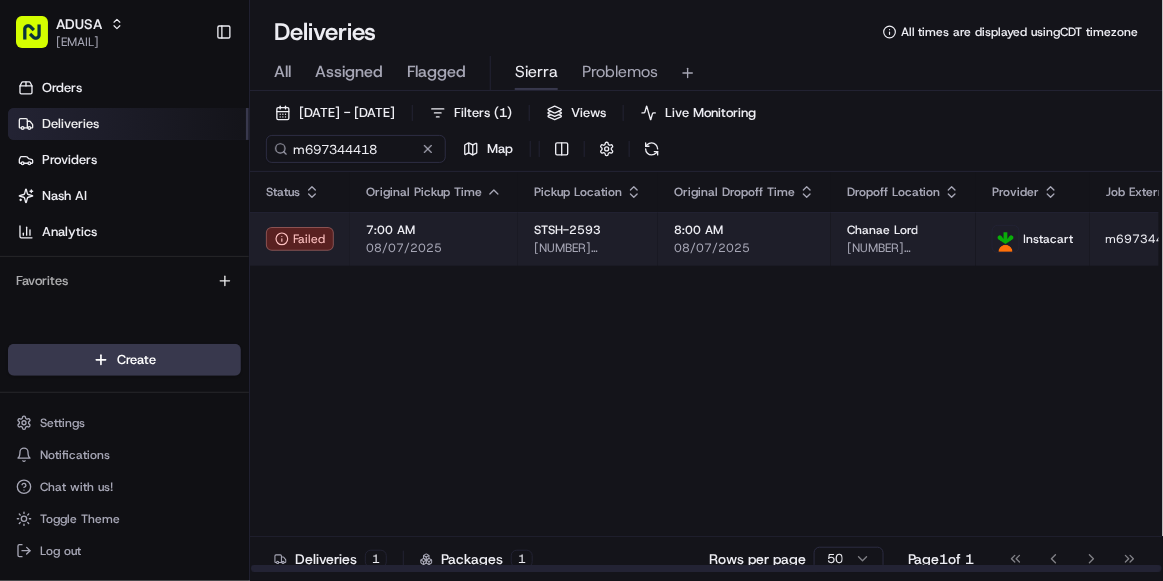click on "08/07/2025" at bounding box center (434, 248) 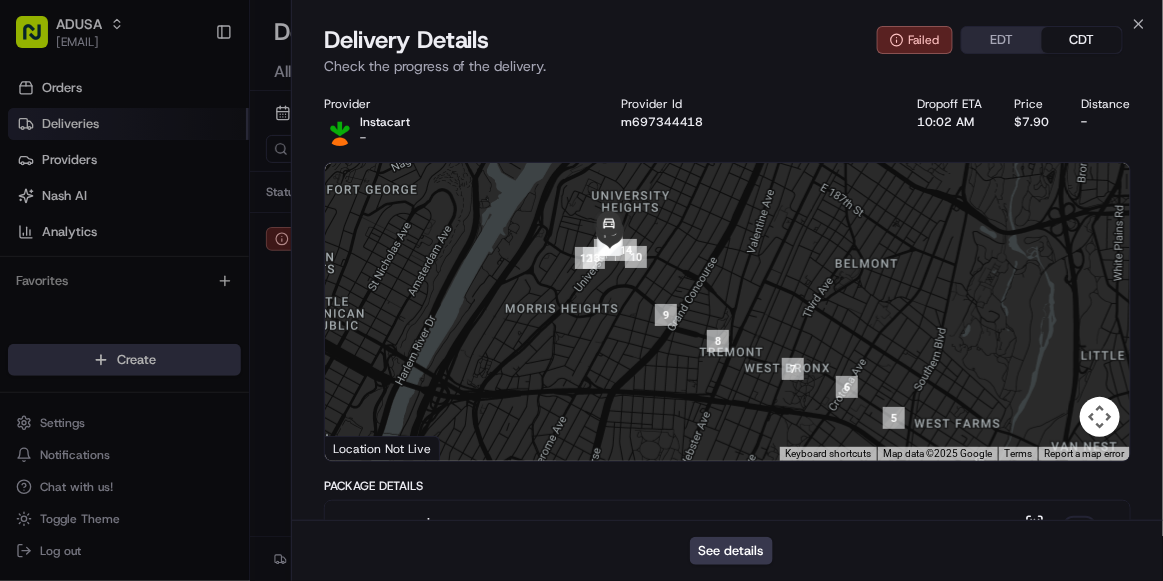 drag, startPoint x: 661, startPoint y: 223, endPoint x: 693, endPoint y: 292, distance: 76.05919 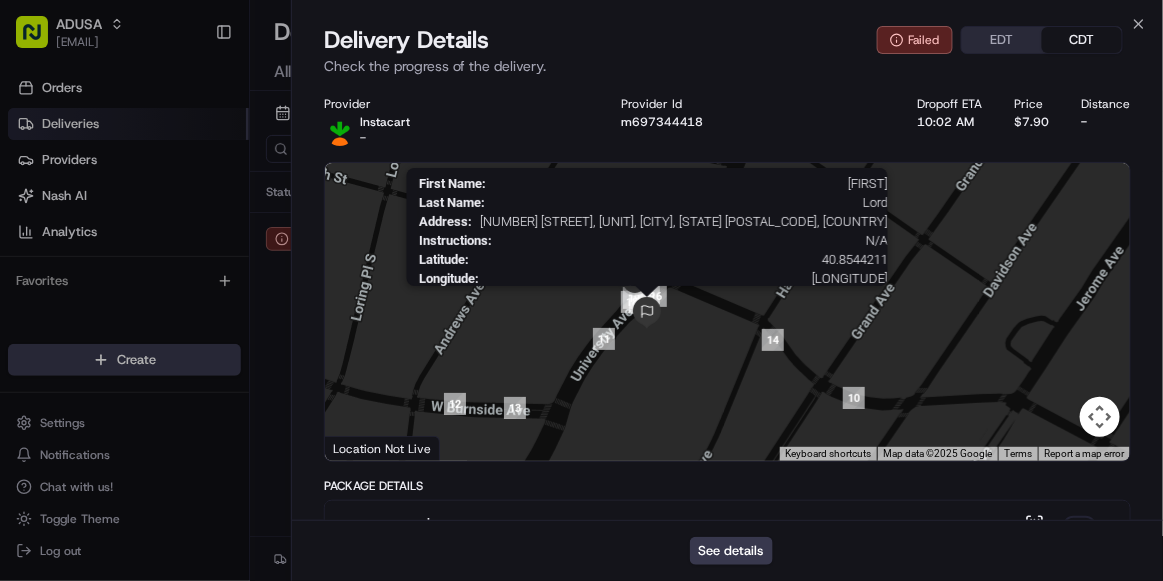 drag, startPoint x: 611, startPoint y: 246, endPoint x: 657, endPoint y: 321, distance: 87.982956 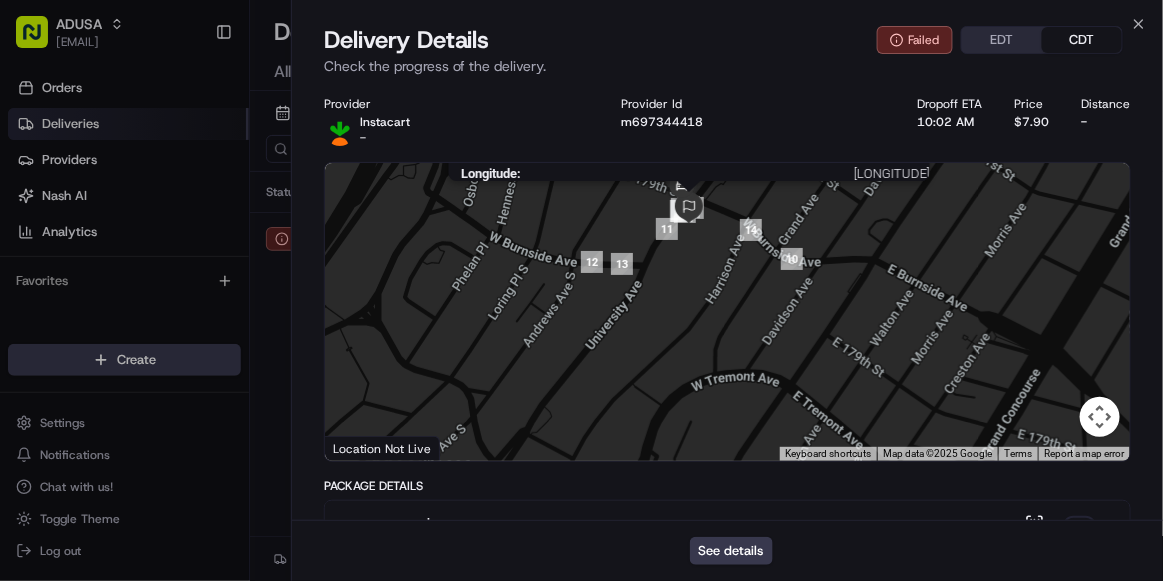 drag, startPoint x: 661, startPoint y: 354, endPoint x: 693, endPoint y: 219, distance: 138.74077 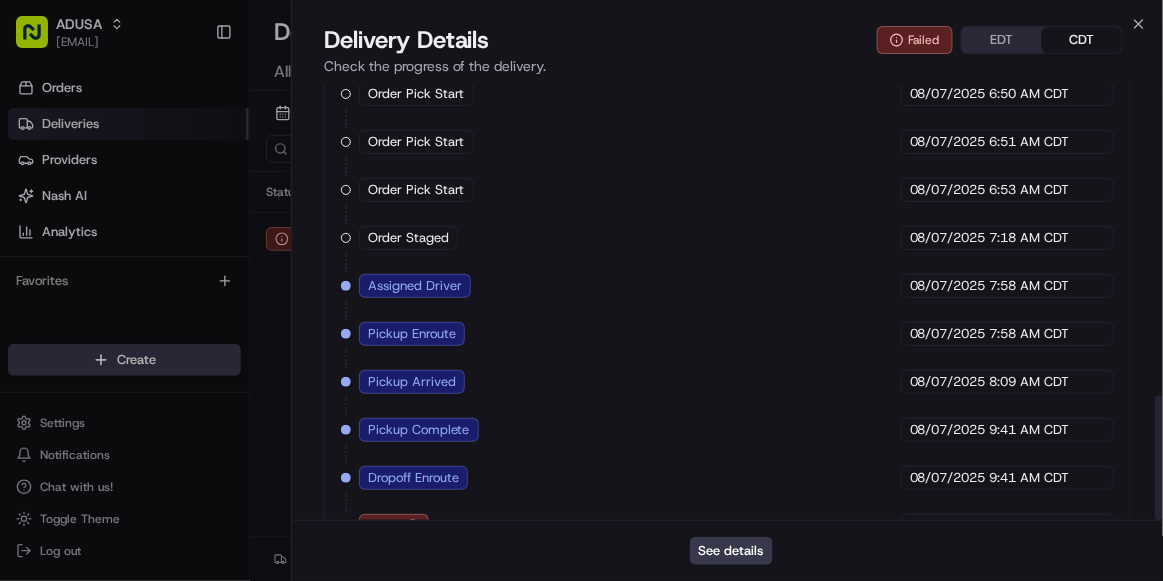 scroll, scrollTop: 1086, scrollLeft: 0, axis: vertical 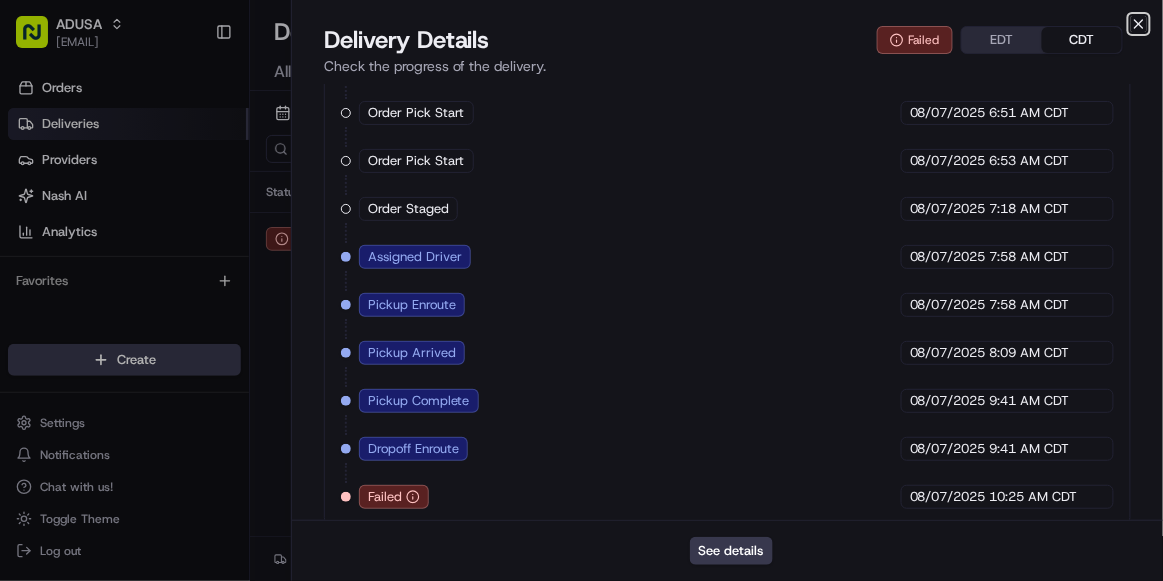 click 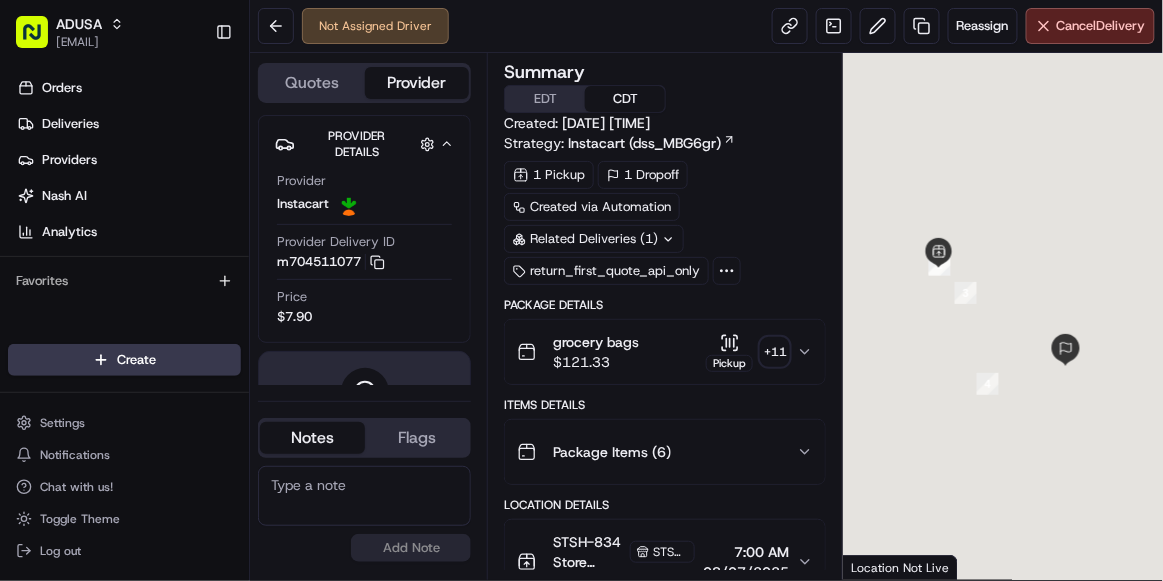 scroll, scrollTop: 0, scrollLeft: 0, axis: both 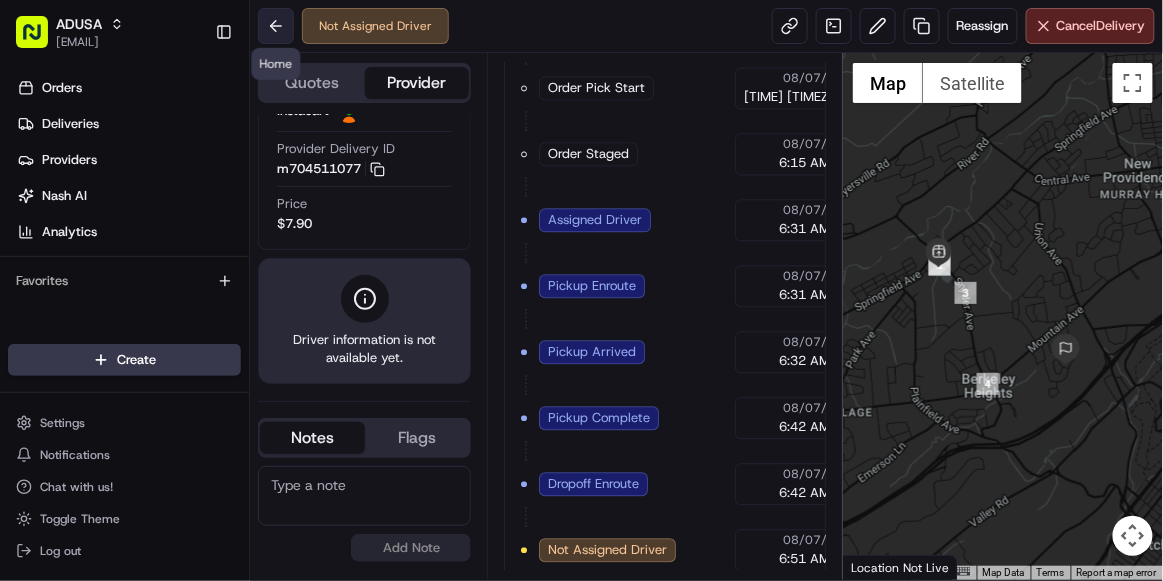click at bounding box center (276, 26) 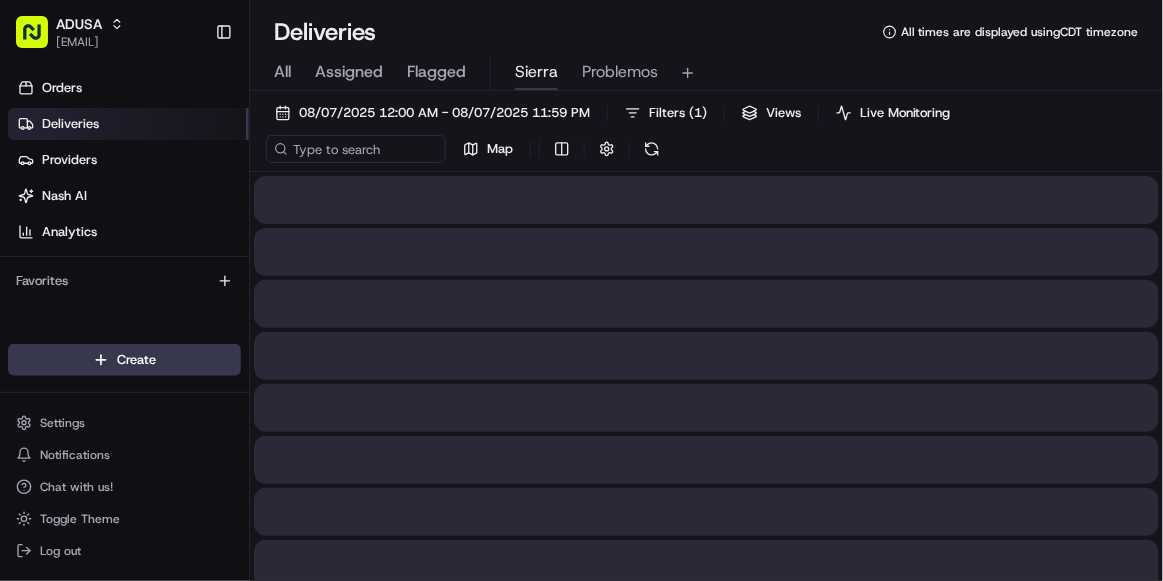 click on "Sierra" at bounding box center [536, 73] 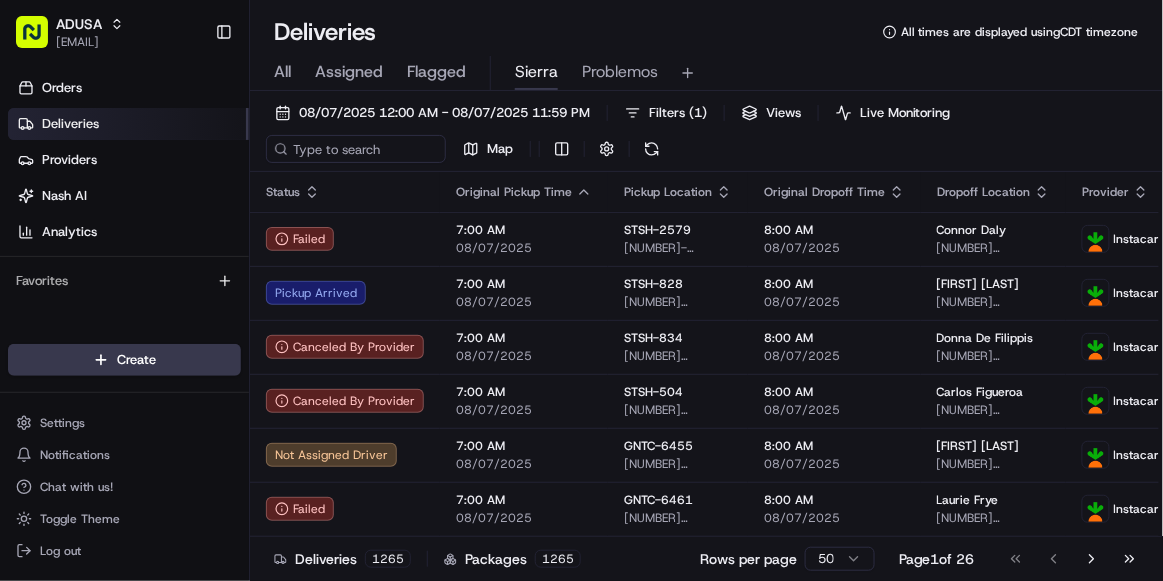 scroll, scrollTop: 0, scrollLeft: 0, axis: both 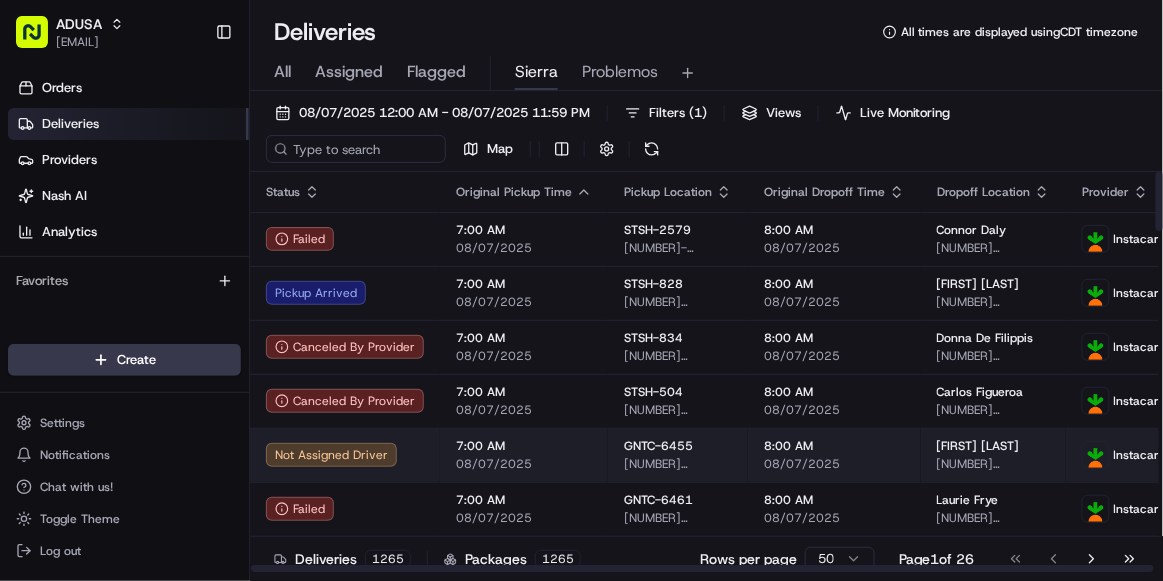 click on "[TIME] [DATE]" at bounding box center [524, 455] 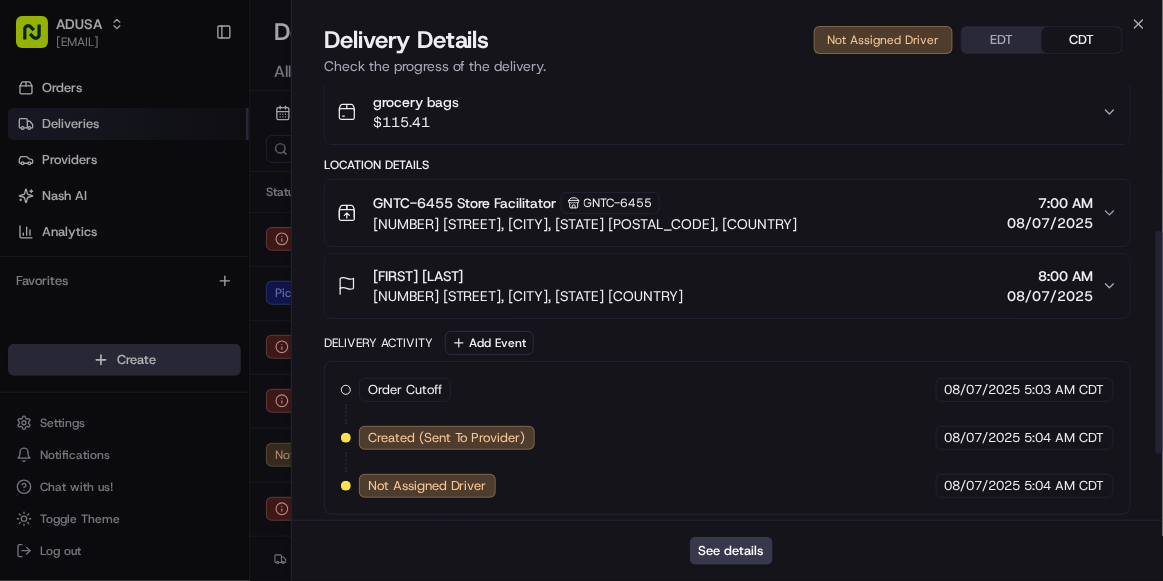 scroll, scrollTop: 0, scrollLeft: 0, axis: both 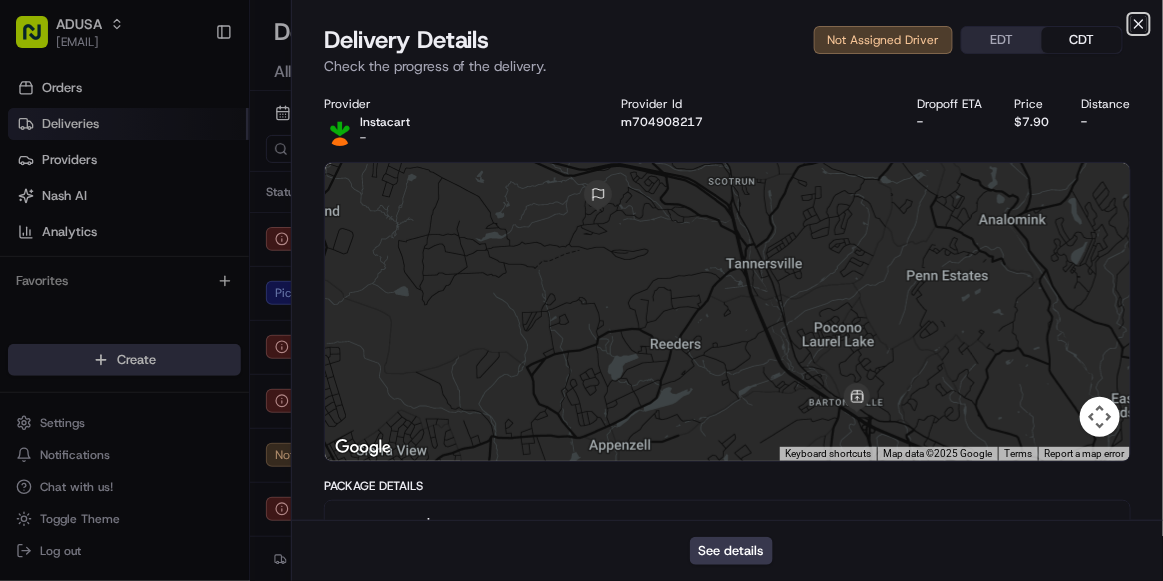 click 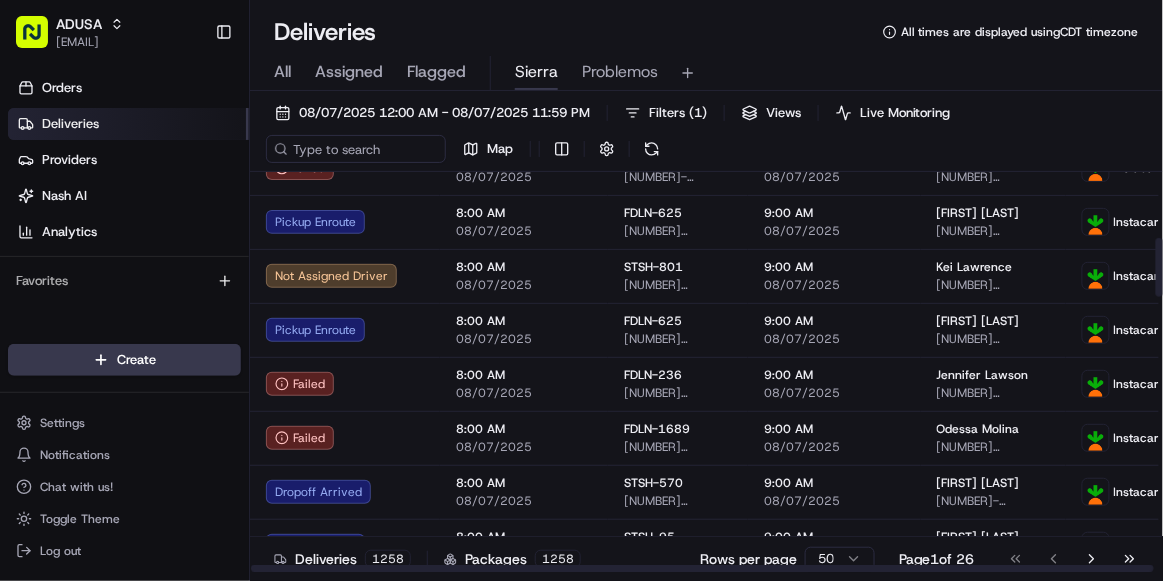 scroll, scrollTop: 452, scrollLeft: 0, axis: vertical 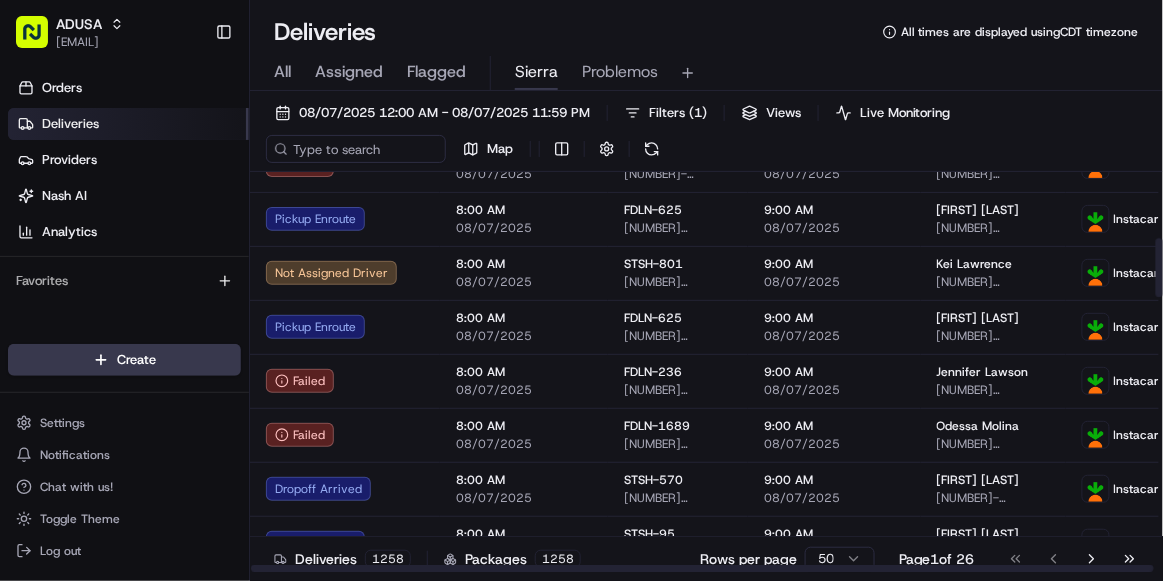click on "08/07/2025" at bounding box center (524, 282) 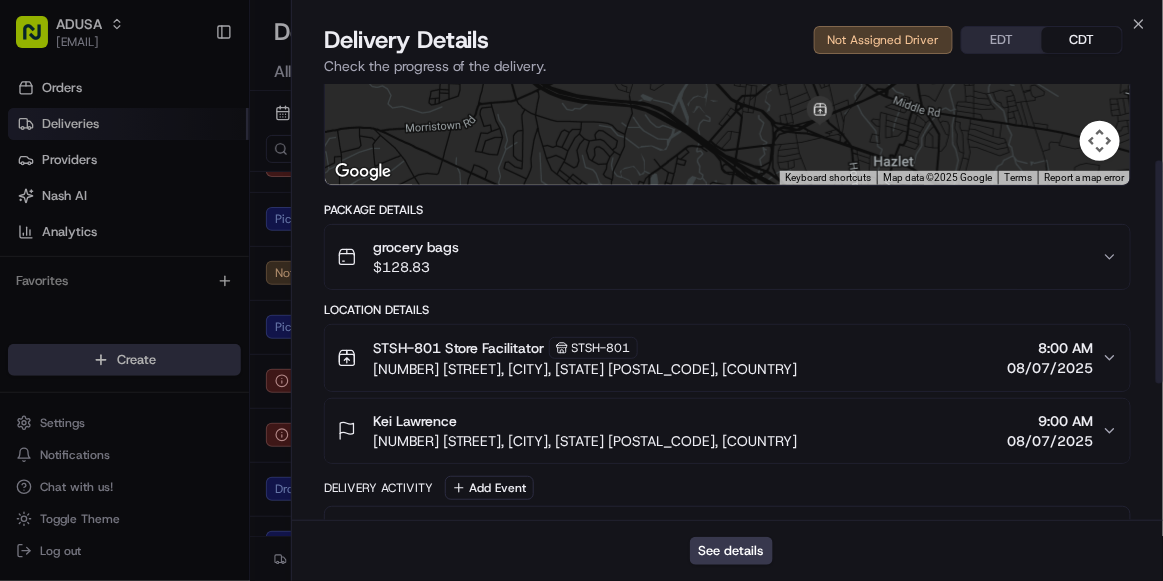 scroll, scrollTop: 421, scrollLeft: 0, axis: vertical 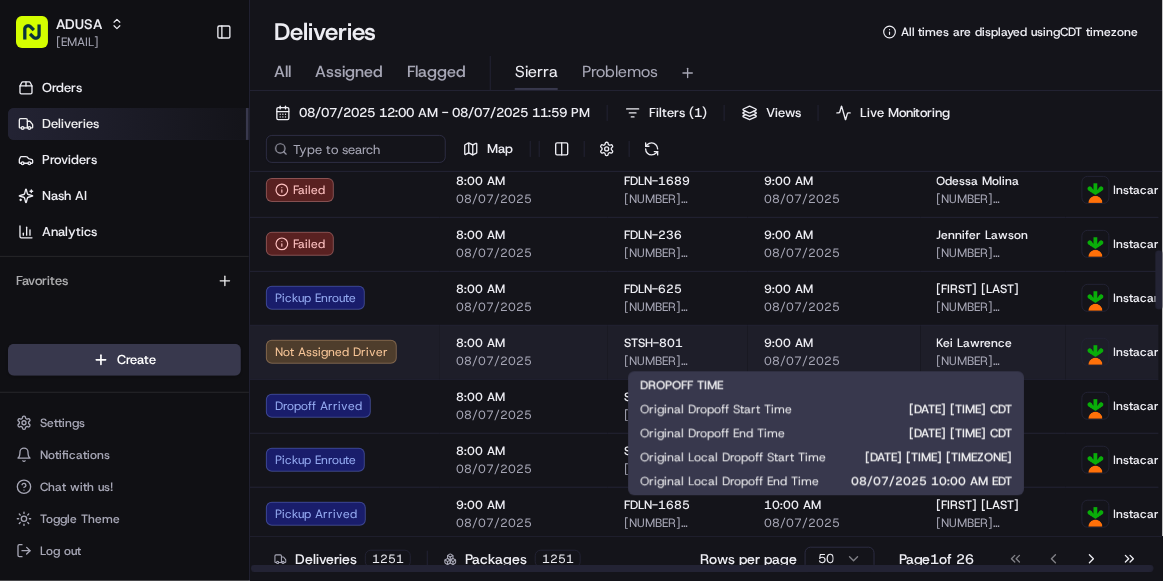 click on "08/07/2025" at bounding box center (834, 361) 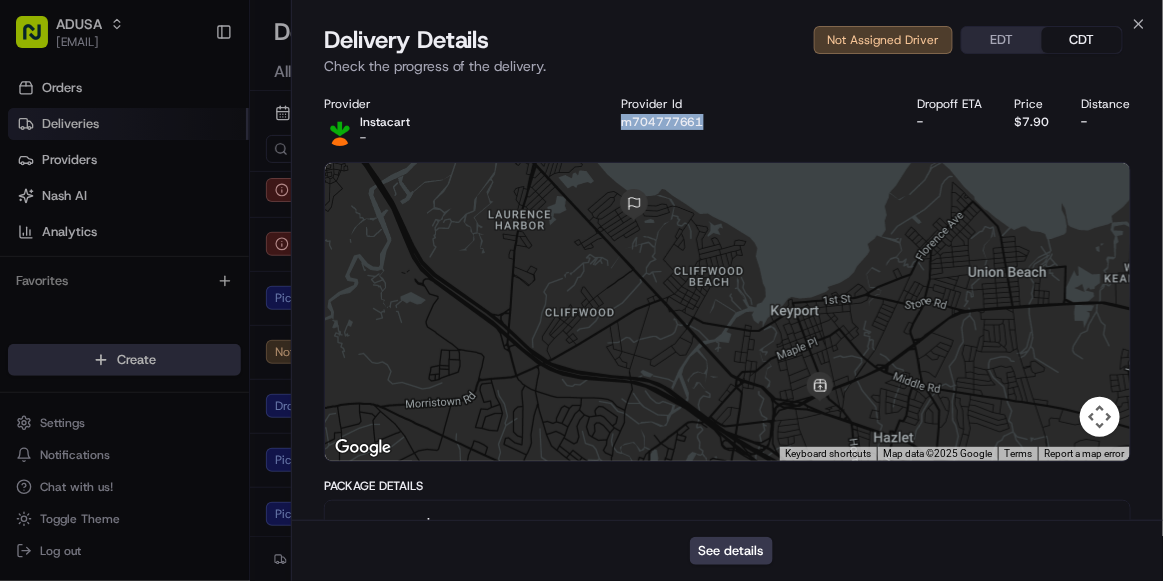 drag, startPoint x: 723, startPoint y: 131, endPoint x: 622, endPoint y: 130, distance: 101.00495 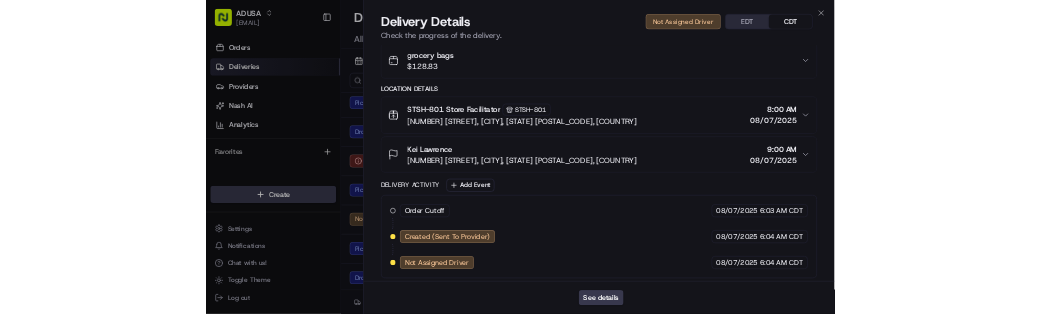 scroll, scrollTop: 398, scrollLeft: 0, axis: vertical 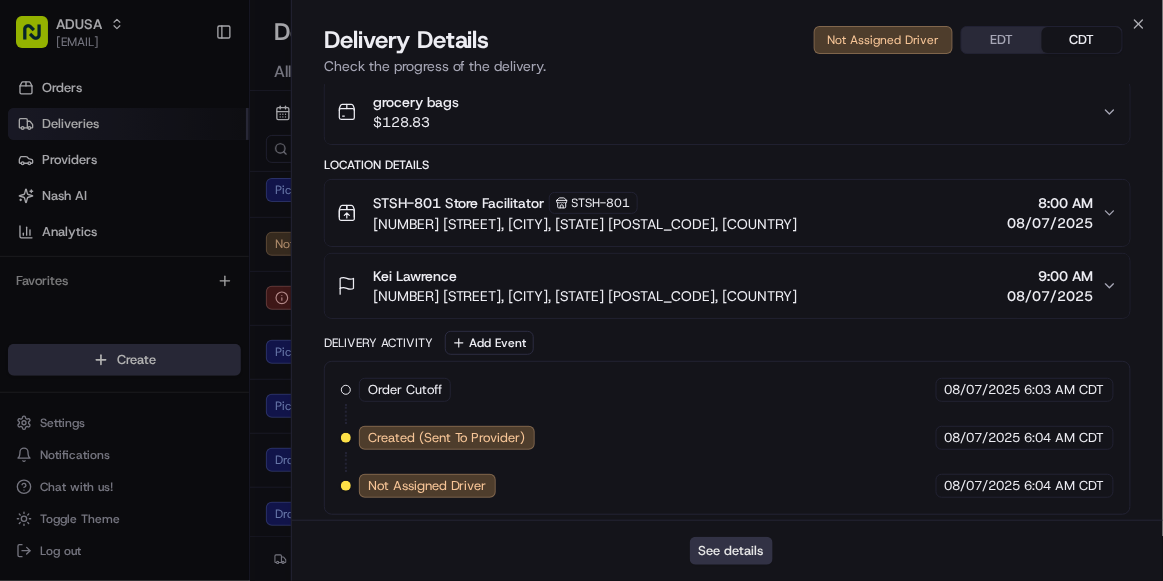 click on "See details" at bounding box center (731, 551) 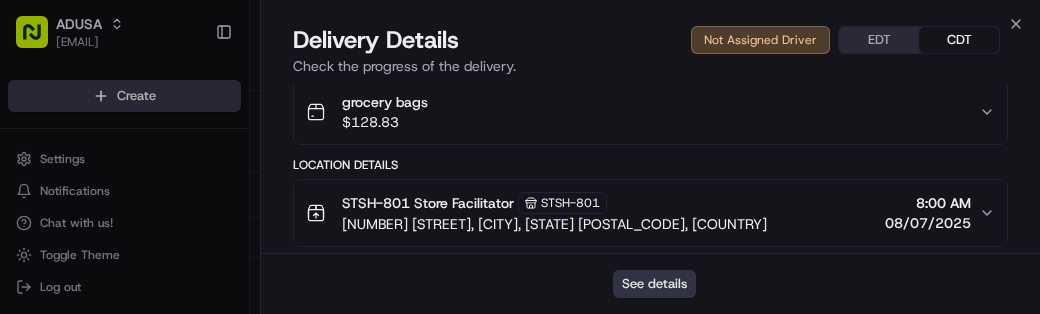 scroll, scrollTop: 0, scrollLeft: 0, axis: both 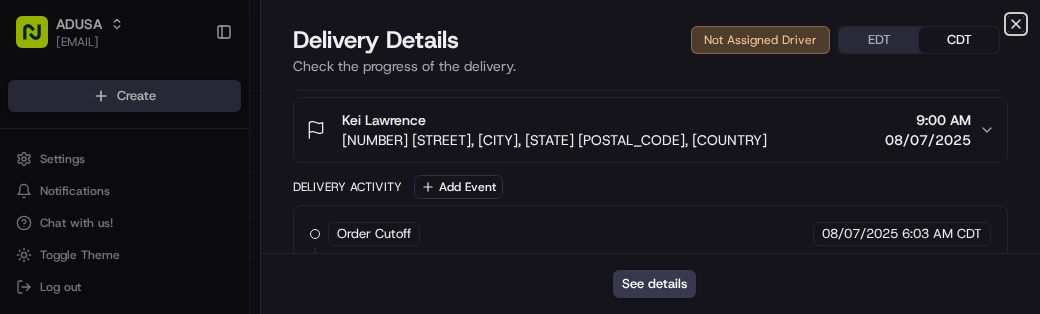 click 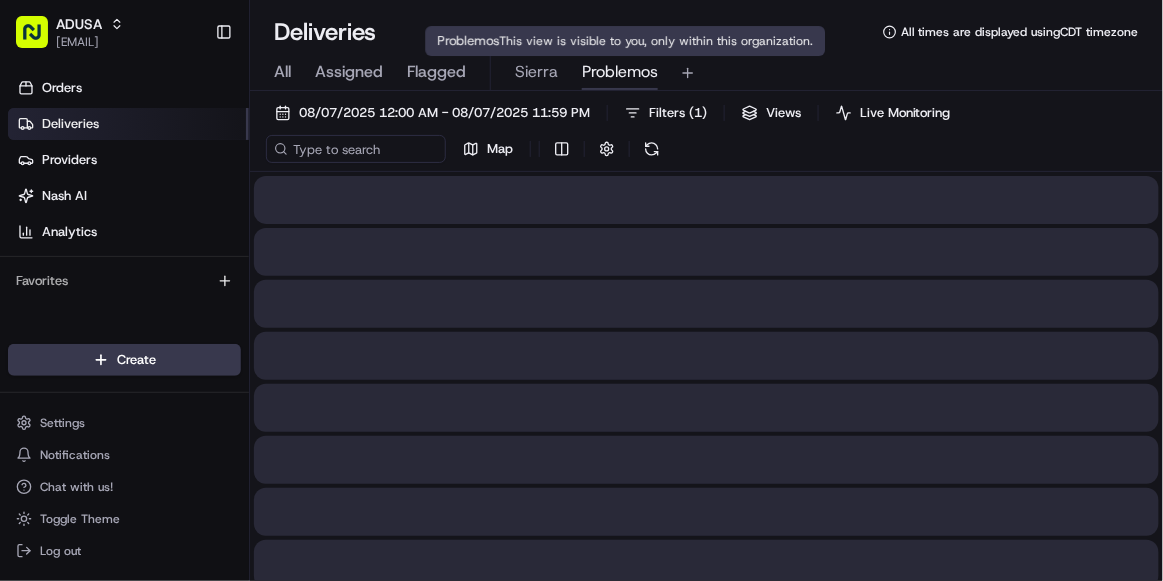 click on "Problemos" at bounding box center [620, 72] 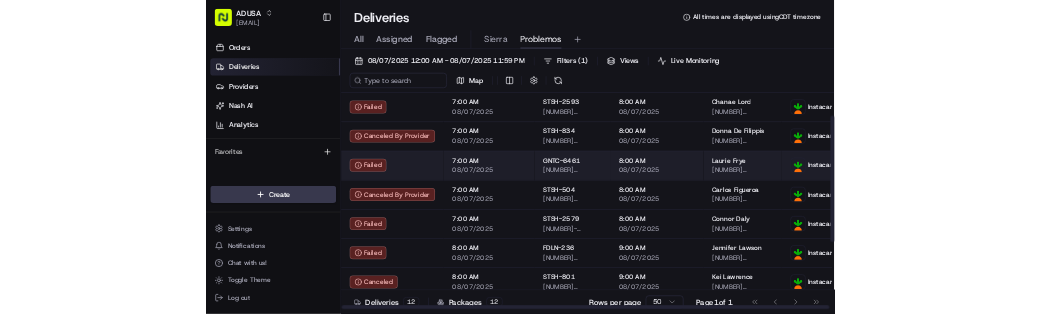 scroll, scrollTop: 286, scrollLeft: 0, axis: vertical 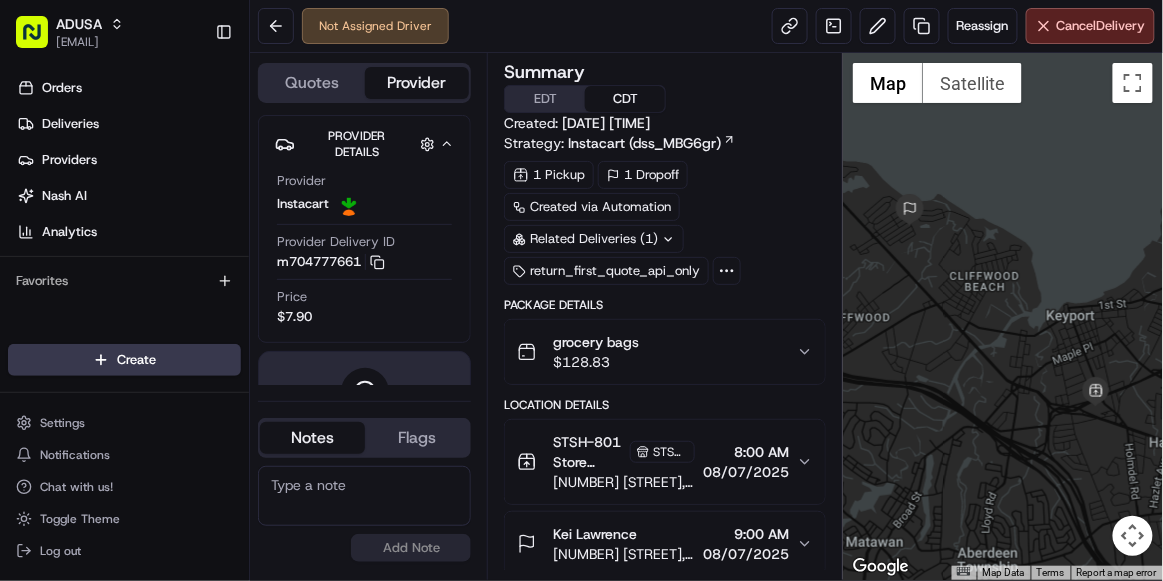 click at bounding box center [364, 496] 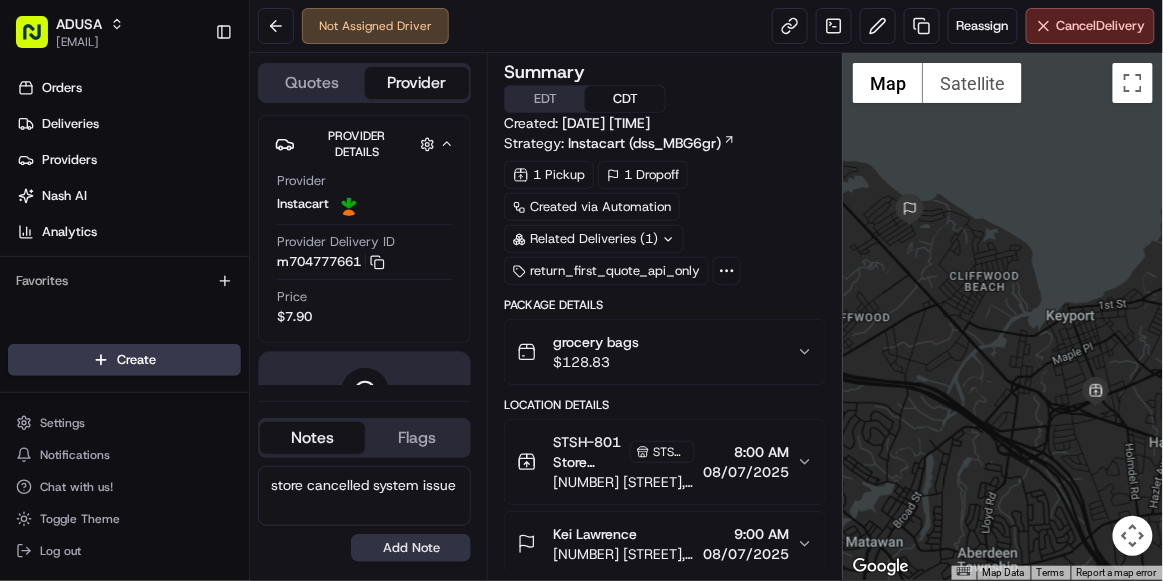 type on "store cancelled system issue" 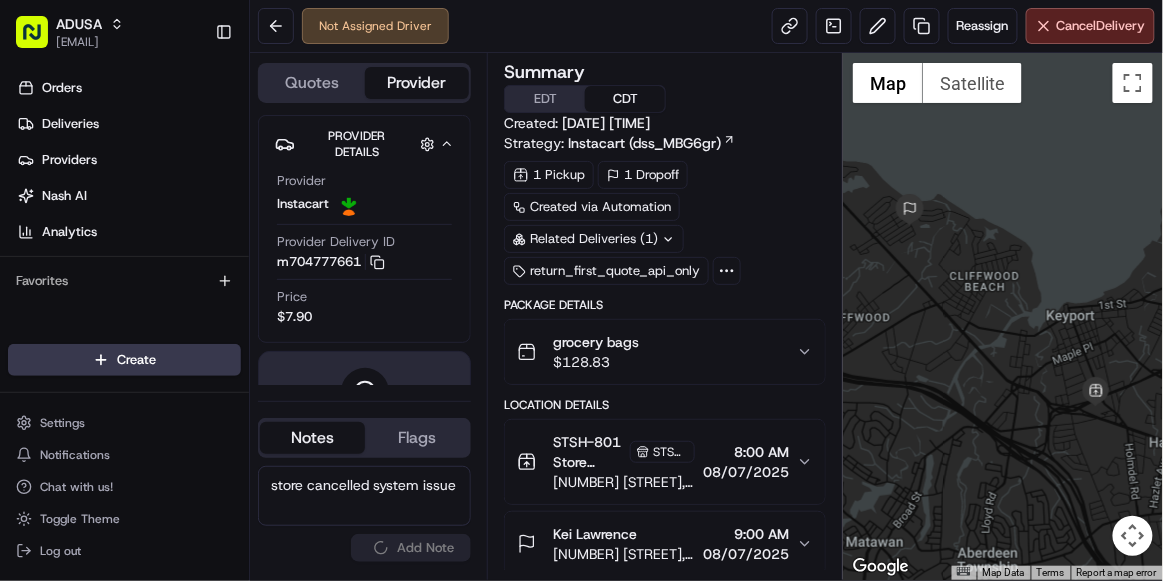 type 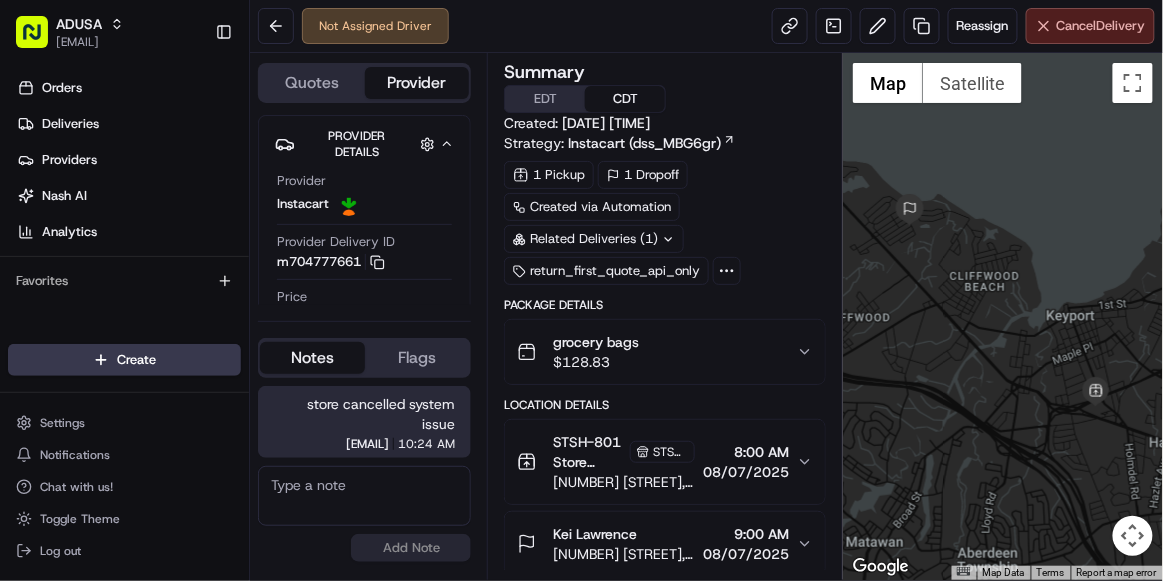 click on "Cancel  Delivery" at bounding box center [1090, 26] 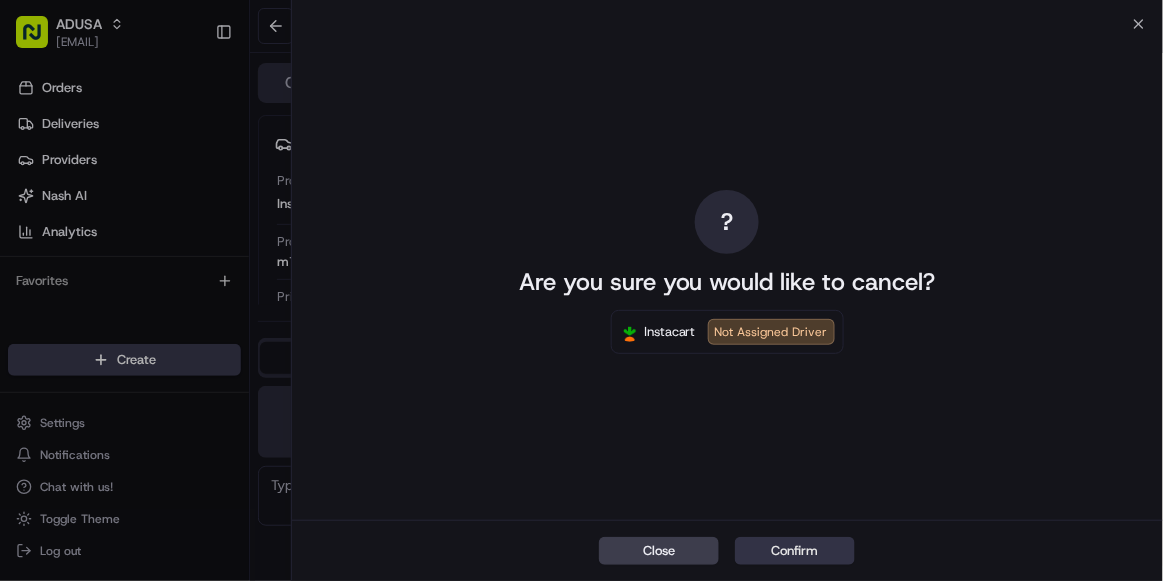 click on "Confirm" at bounding box center [795, 551] 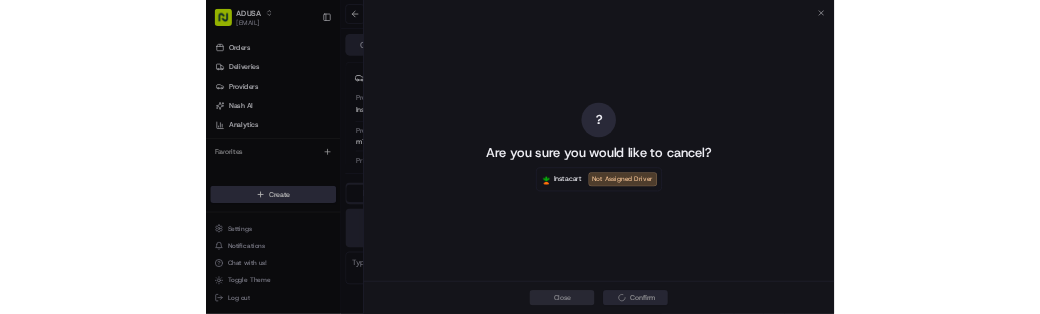 scroll, scrollTop: 0, scrollLeft: 0, axis: both 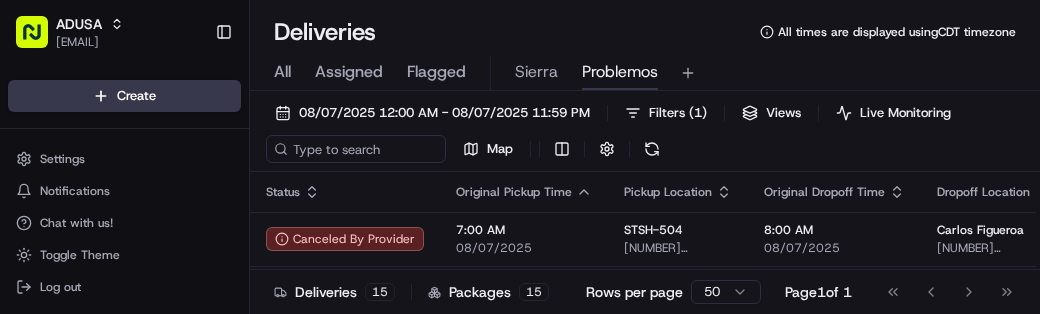 click on "[DATE] [TIME] - [DATE] [TIME] Filters ( 1 ) Views Live Monitoring Map" at bounding box center (645, 135) 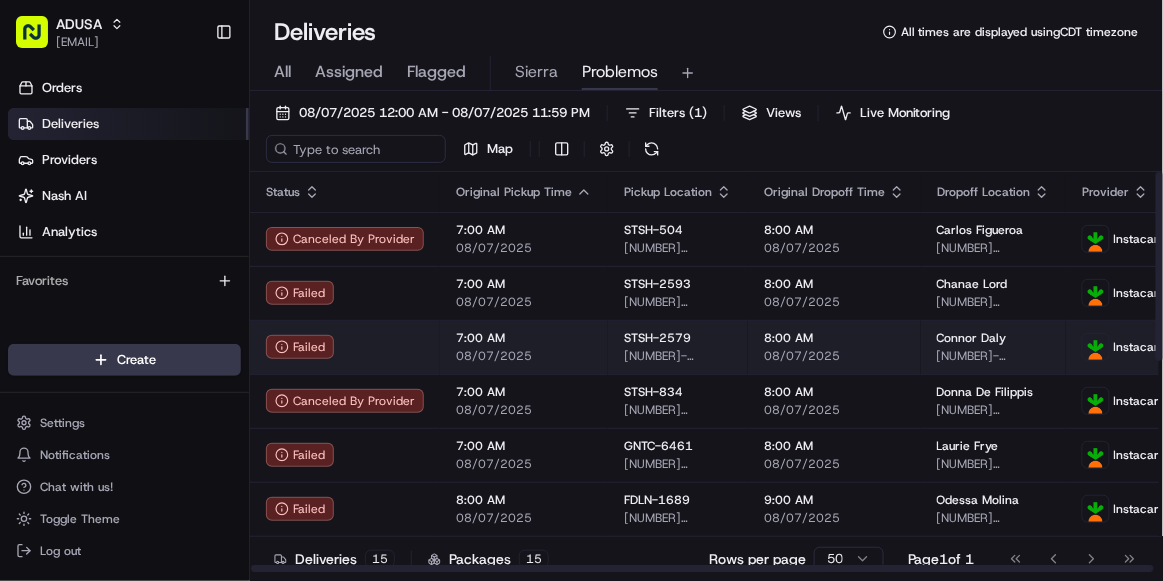 scroll, scrollTop: 448, scrollLeft: 0, axis: vertical 